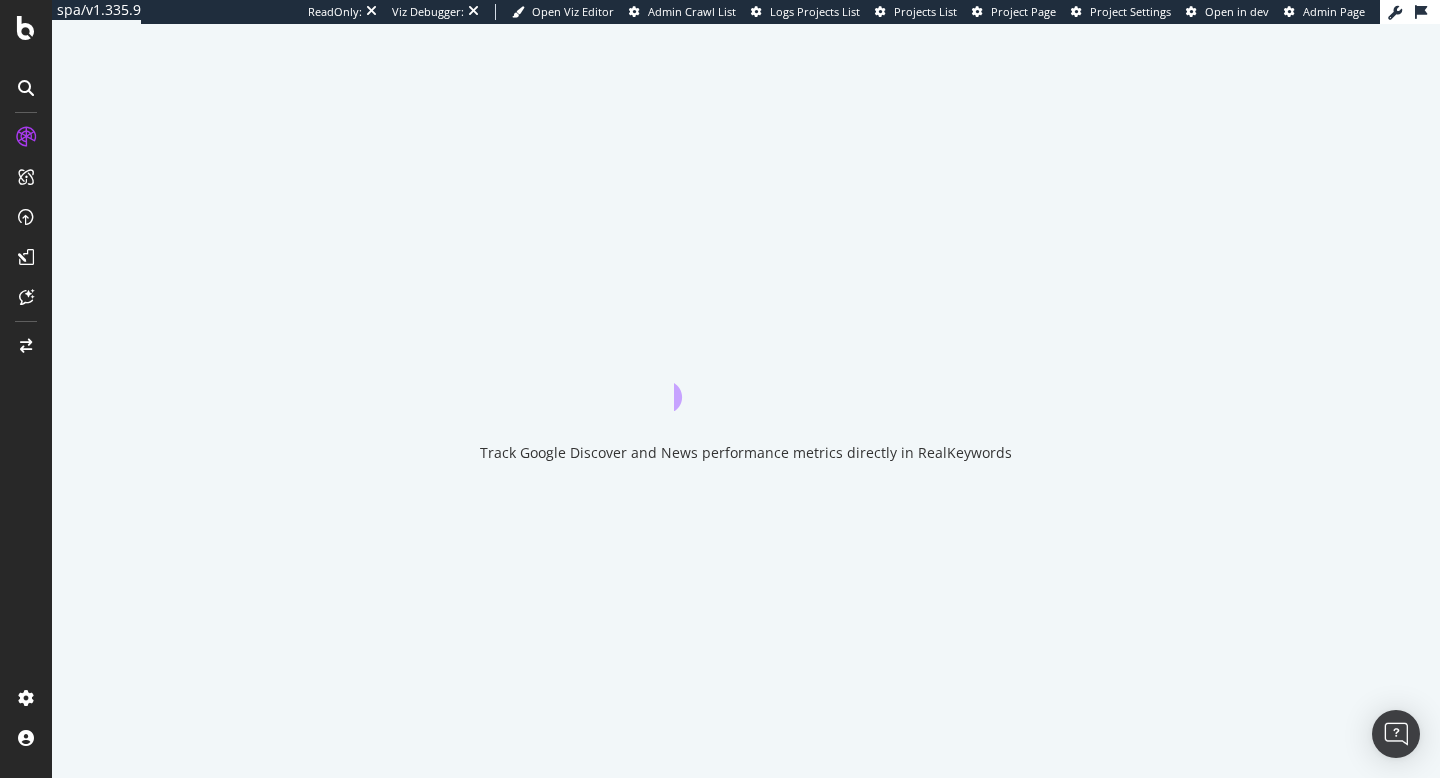 scroll, scrollTop: 0, scrollLeft: 0, axis: both 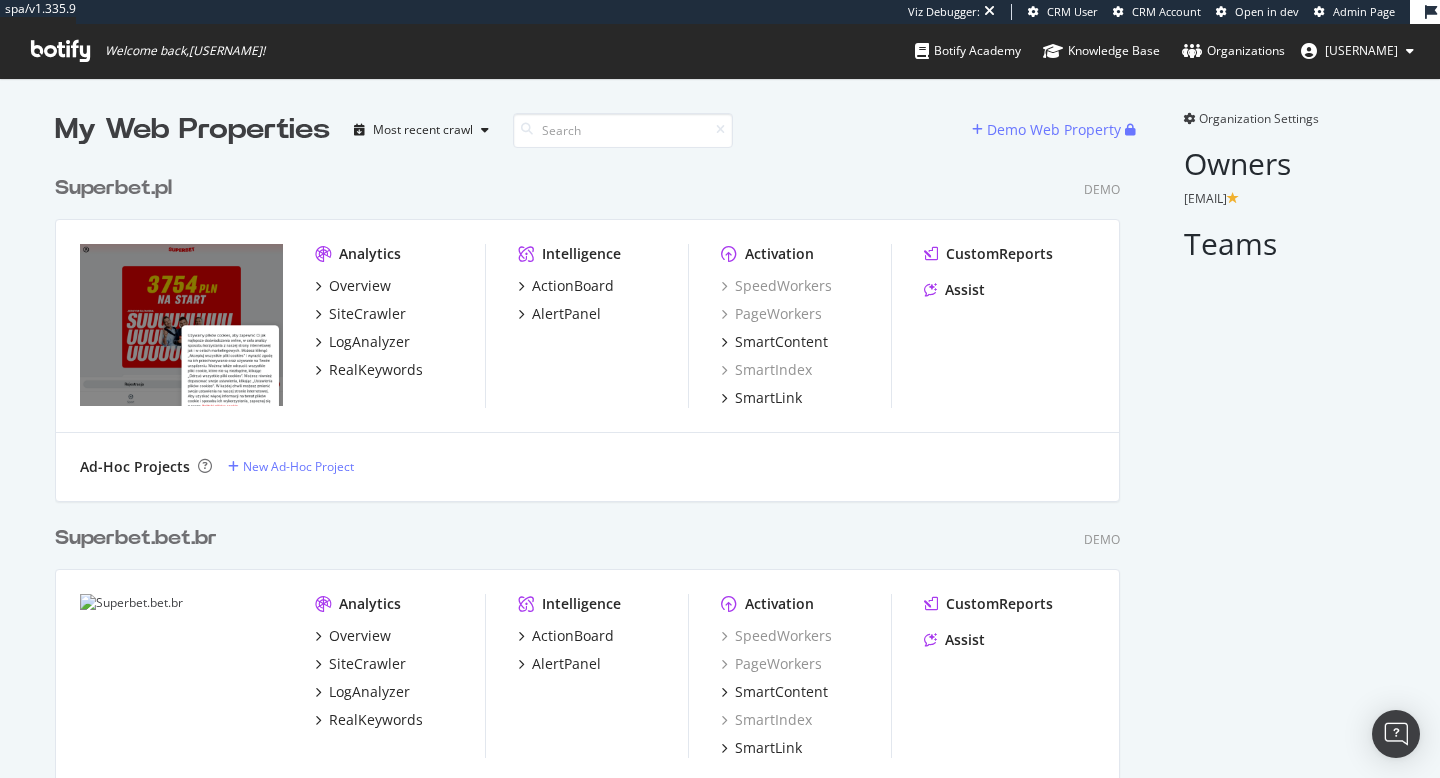 click on "Superbet.pl" at bounding box center (113, 188) 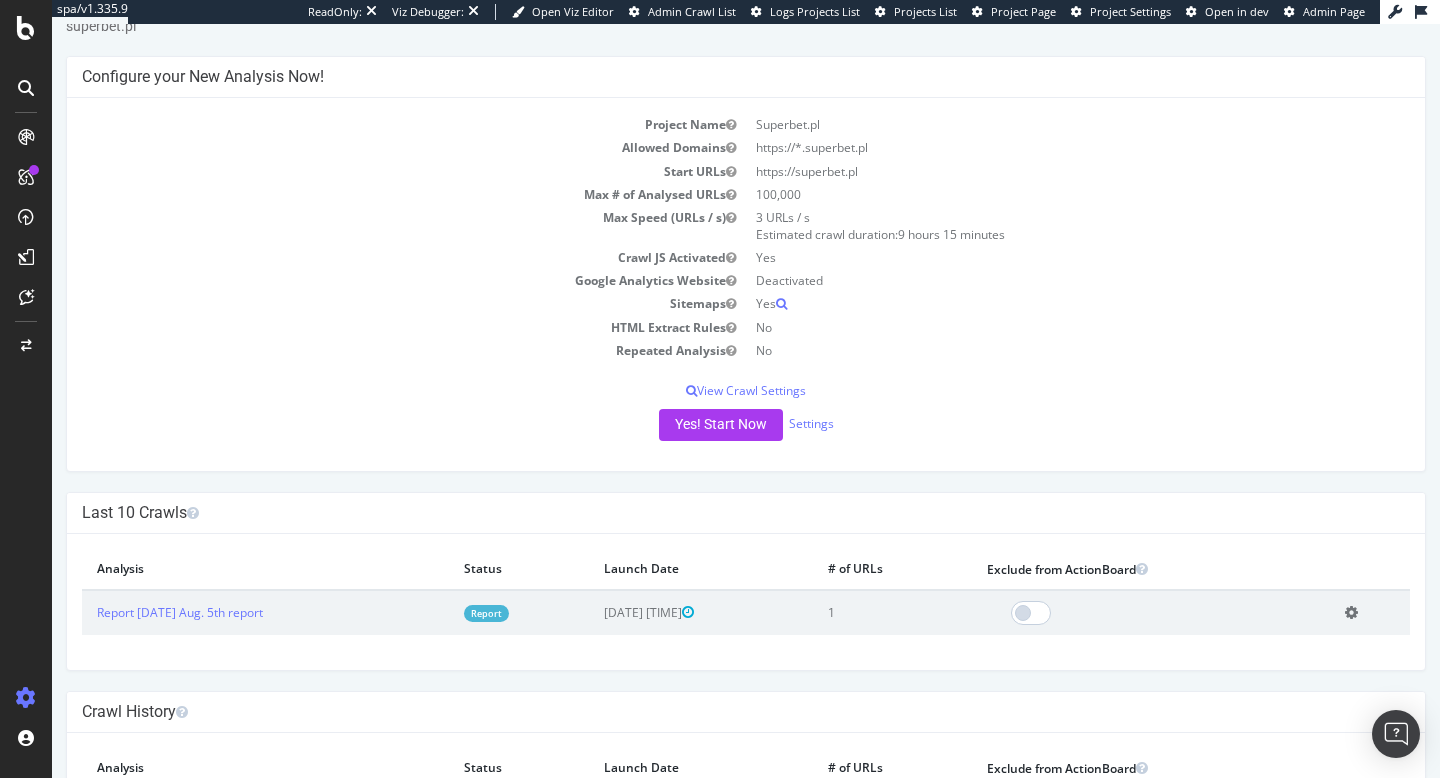 scroll, scrollTop: 184, scrollLeft: 0, axis: vertical 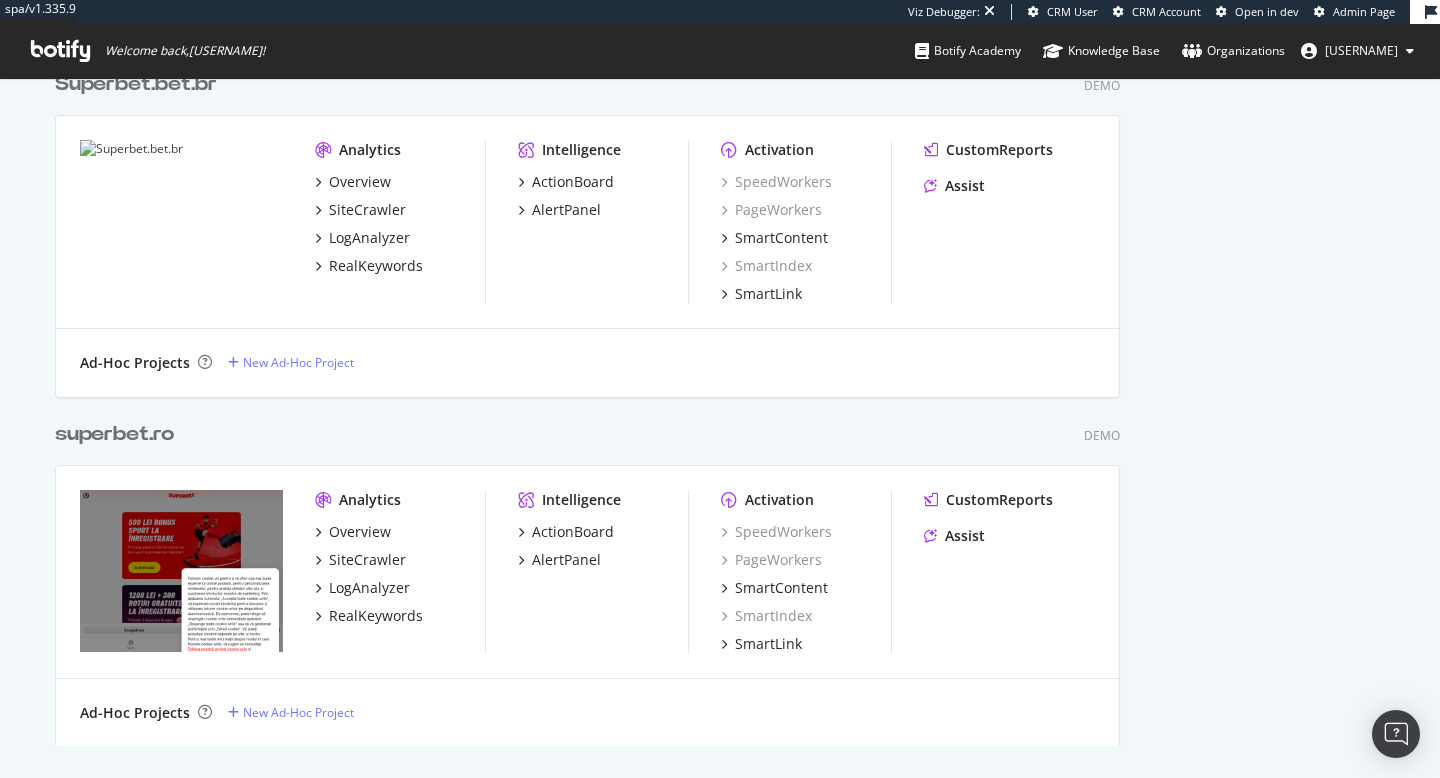 click on "superbet.ro" at bounding box center [114, 434] 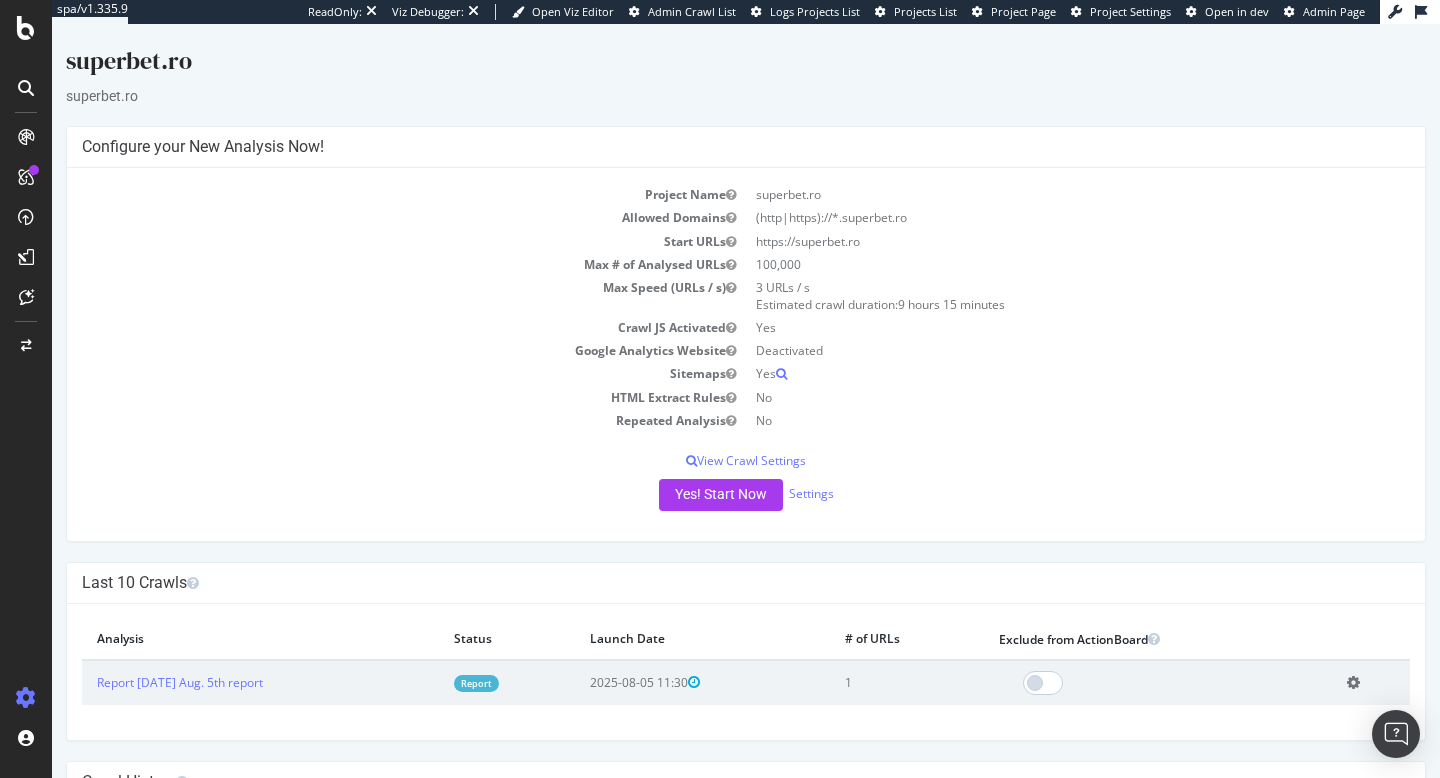 scroll, scrollTop: 184, scrollLeft: 0, axis: vertical 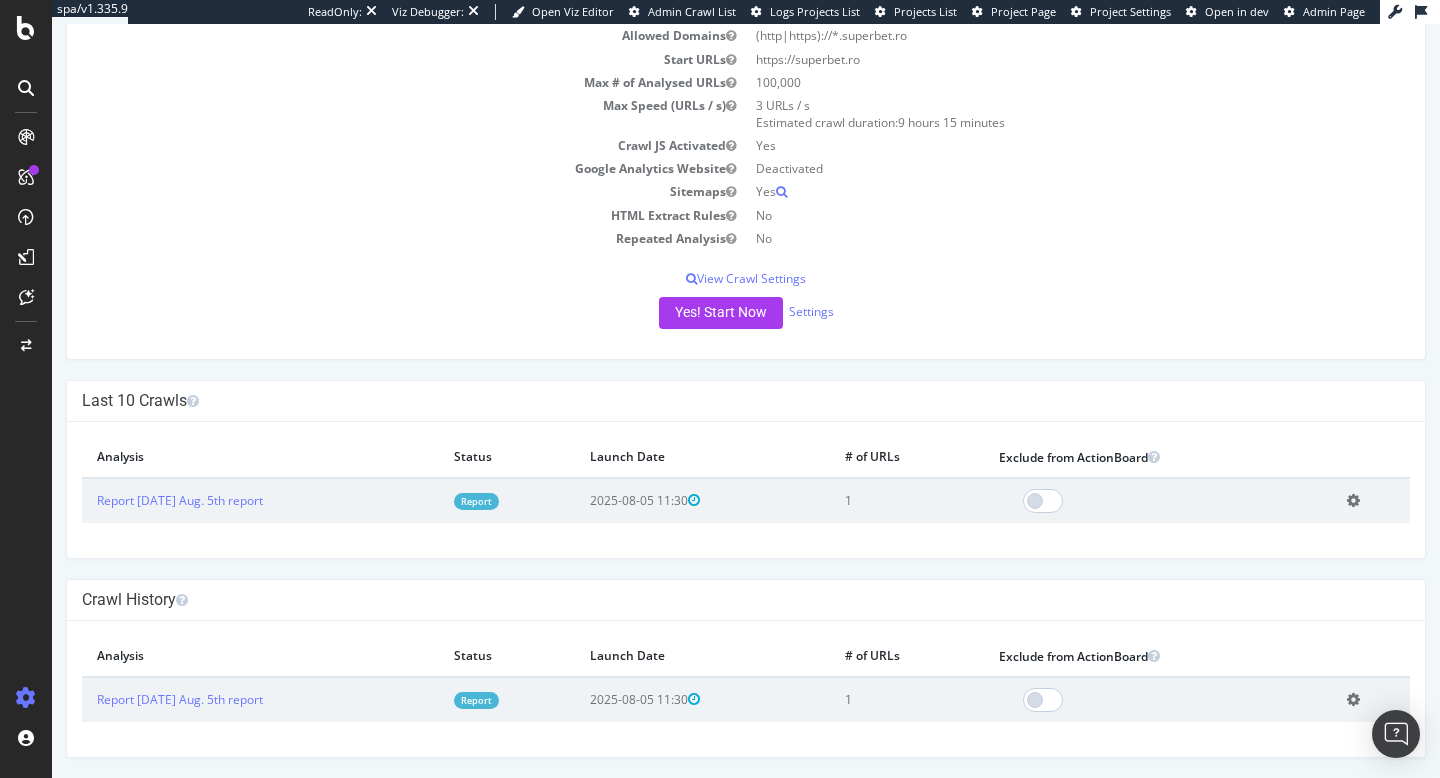 click on "Report" at bounding box center [476, 501] 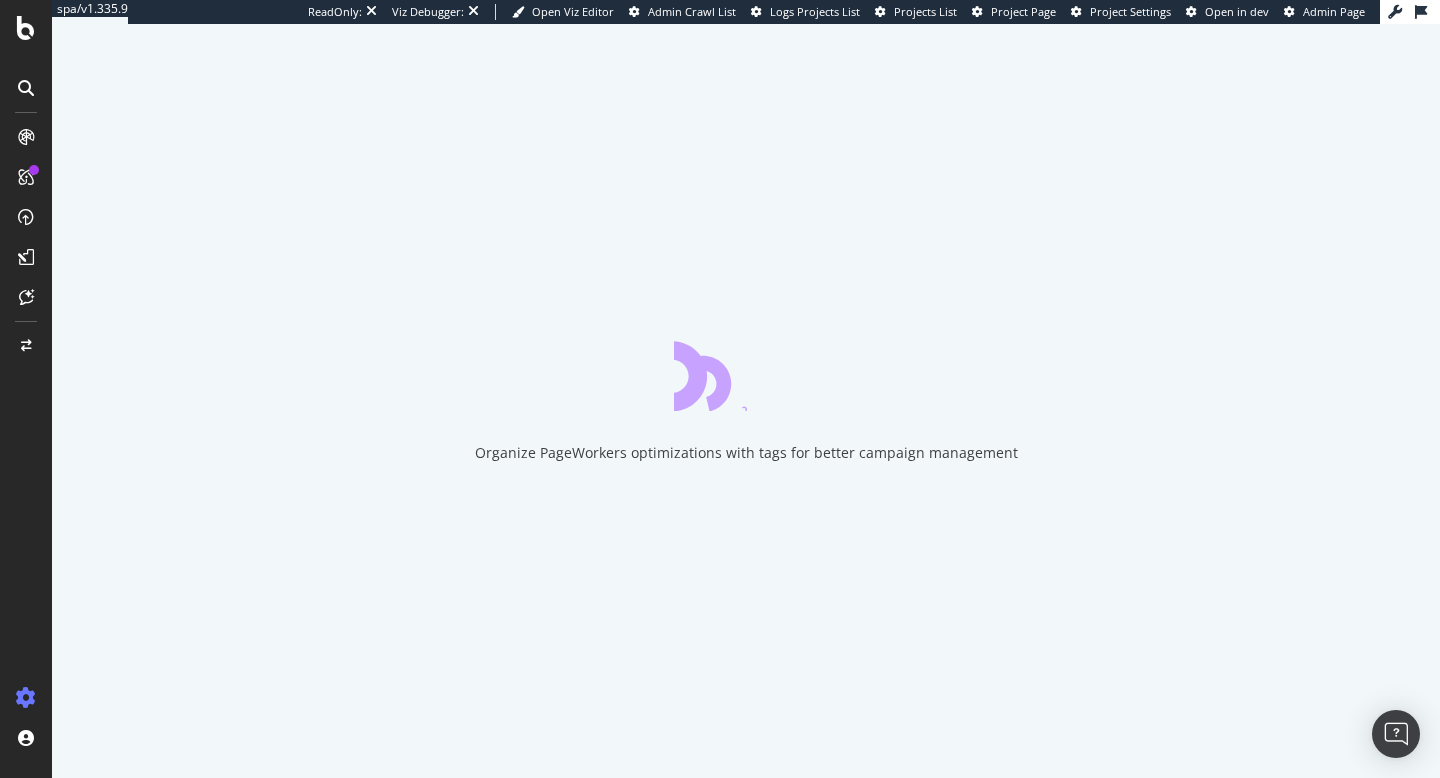 scroll, scrollTop: 0, scrollLeft: 0, axis: both 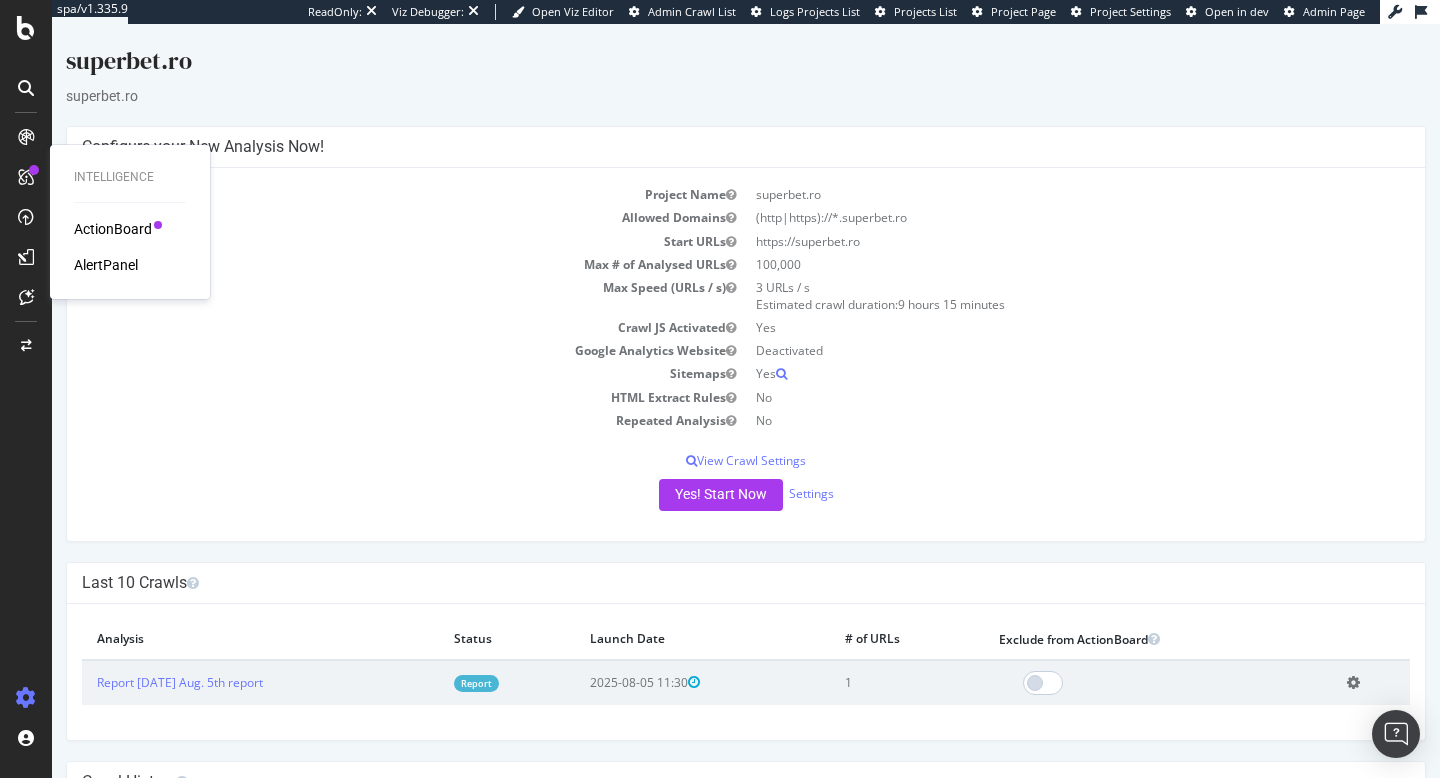 click on "Report" at bounding box center [476, 683] 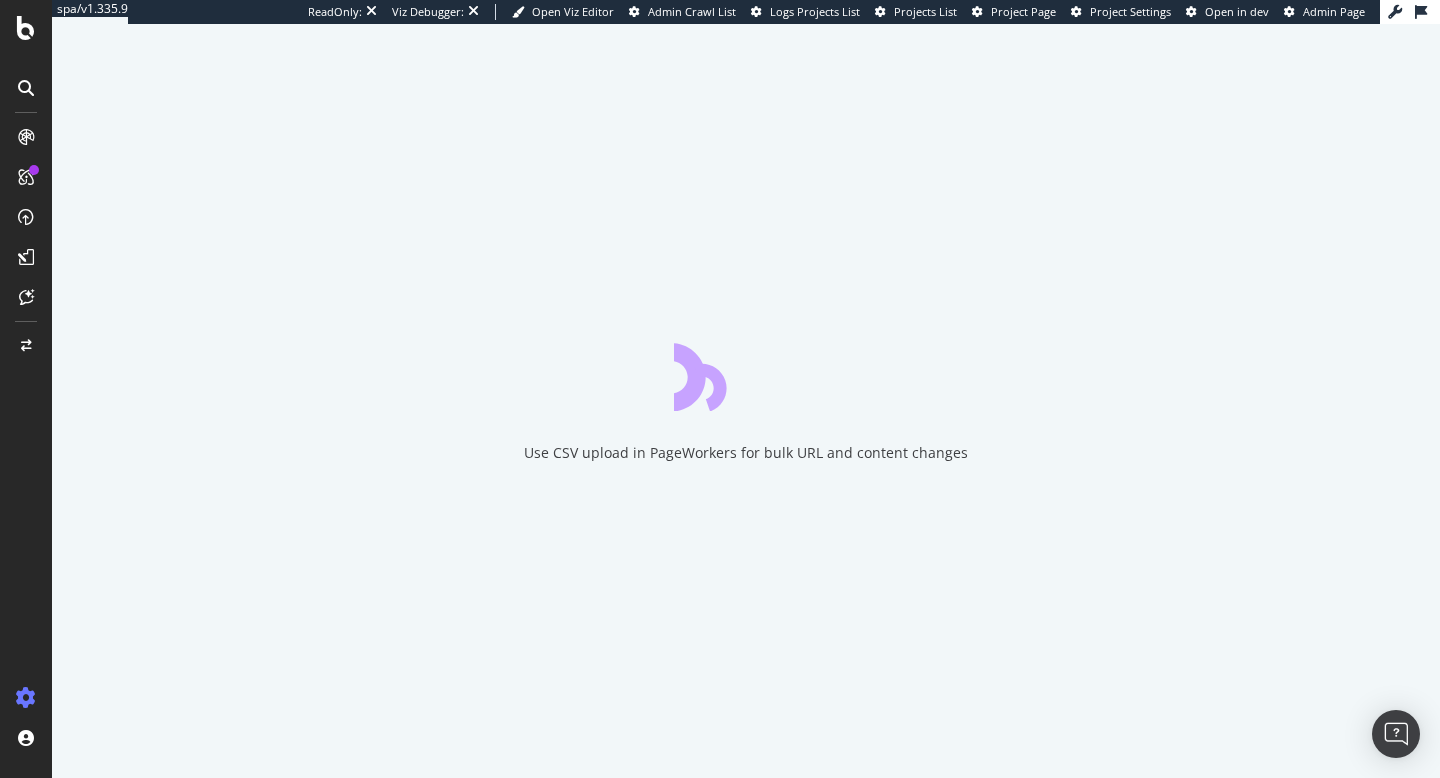 scroll, scrollTop: 0, scrollLeft: 0, axis: both 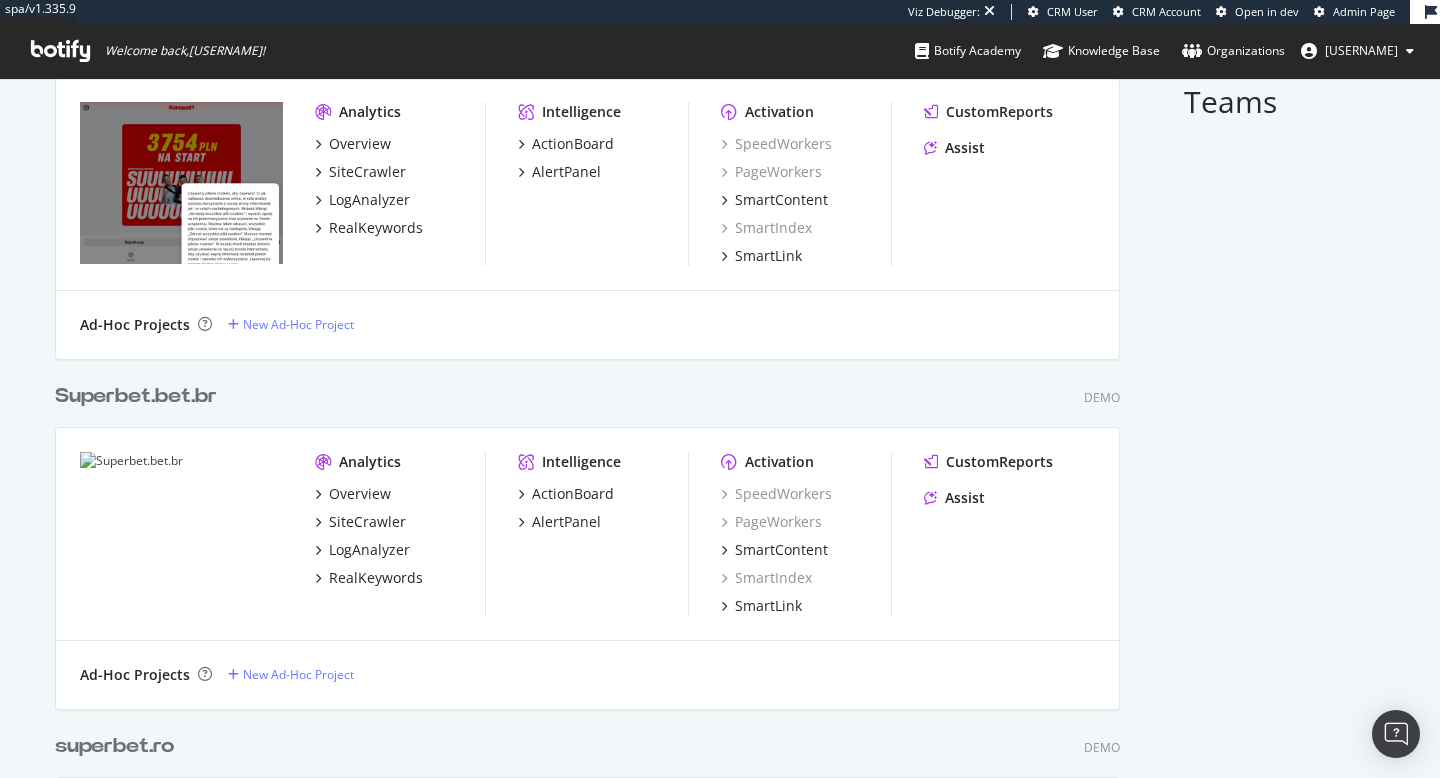 click on "Superbet.bet.br" at bounding box center (136, 396) 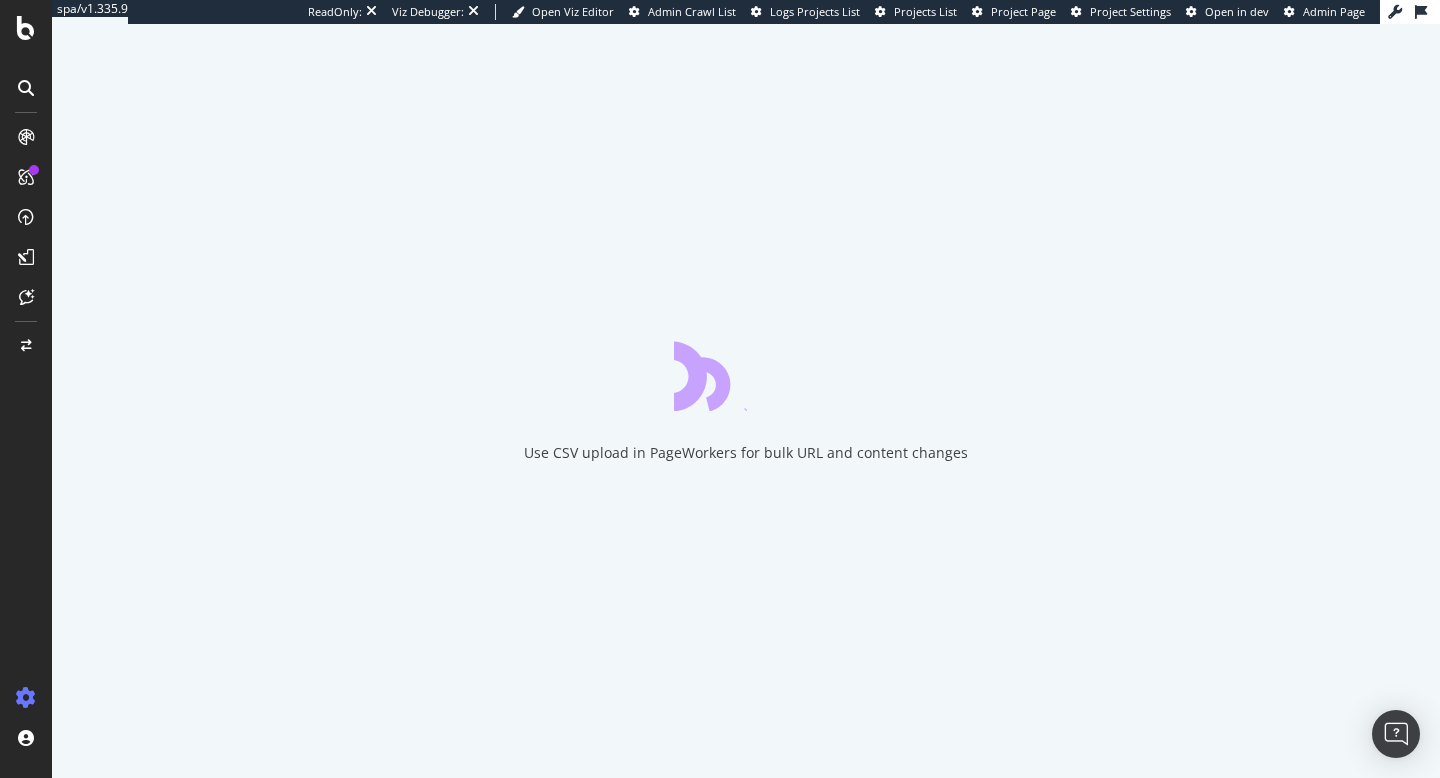 scroll, scrollTop: 0, scrollLeft: 0, axis: both 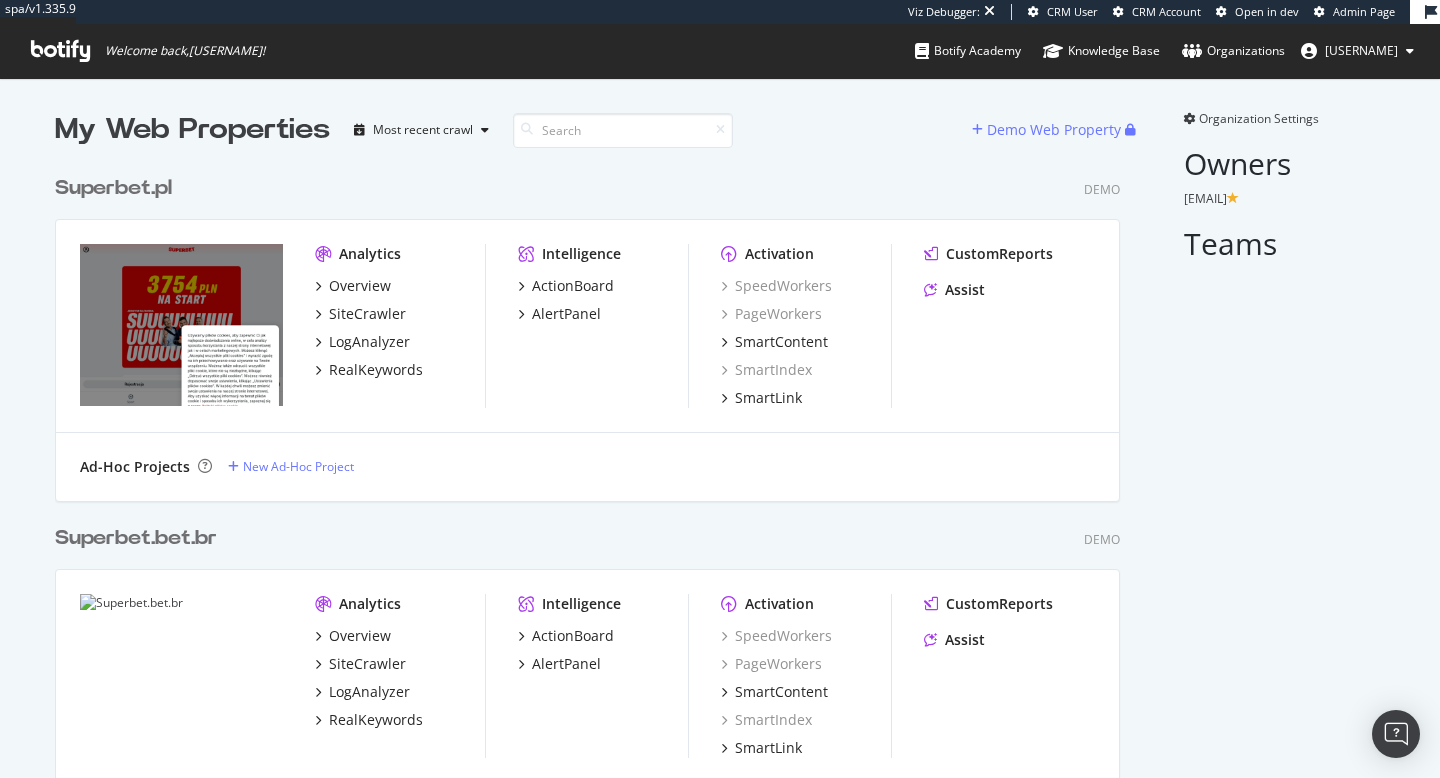click on "Superbet.pl" at bounding box center [113, 188] 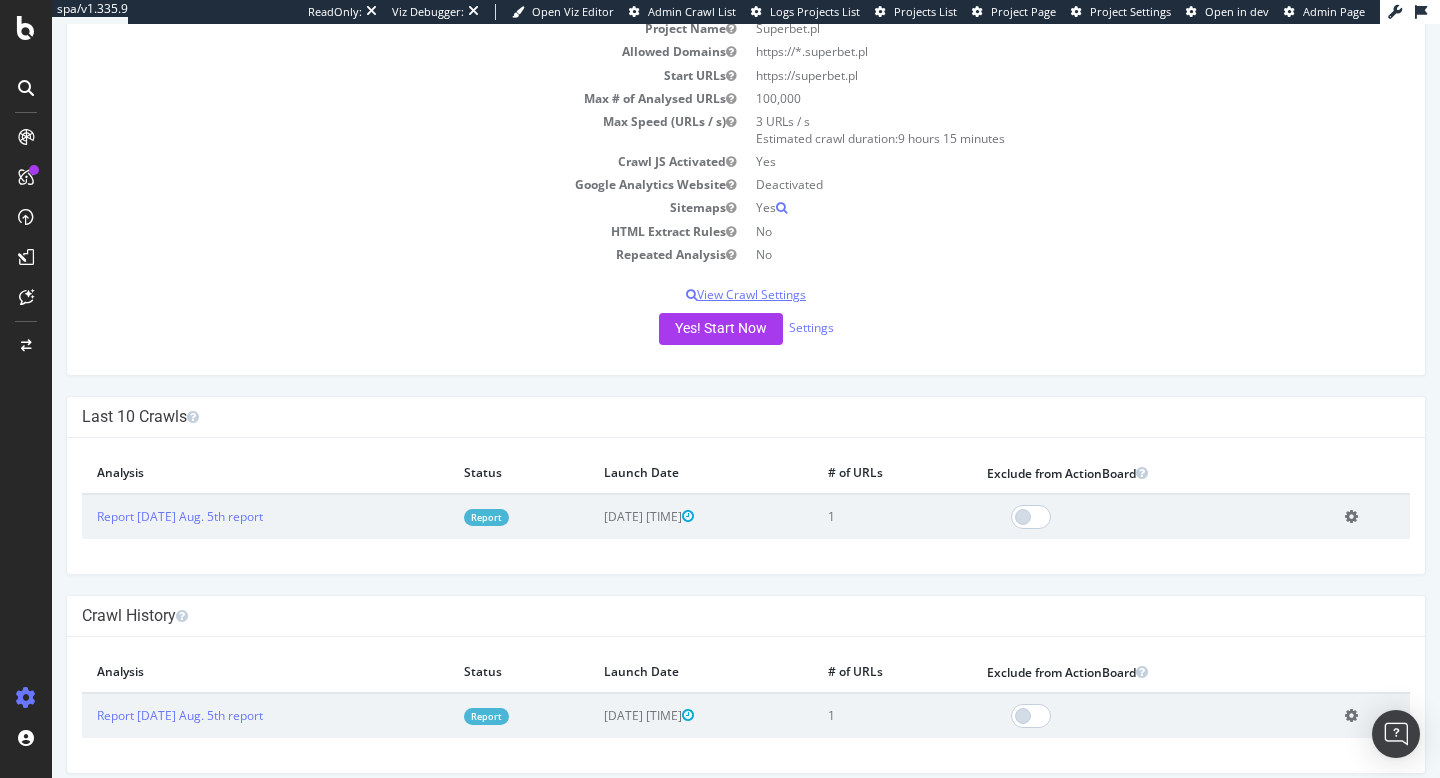 scroll, scrollTop: 0, scrollLeft: 0, axis: both 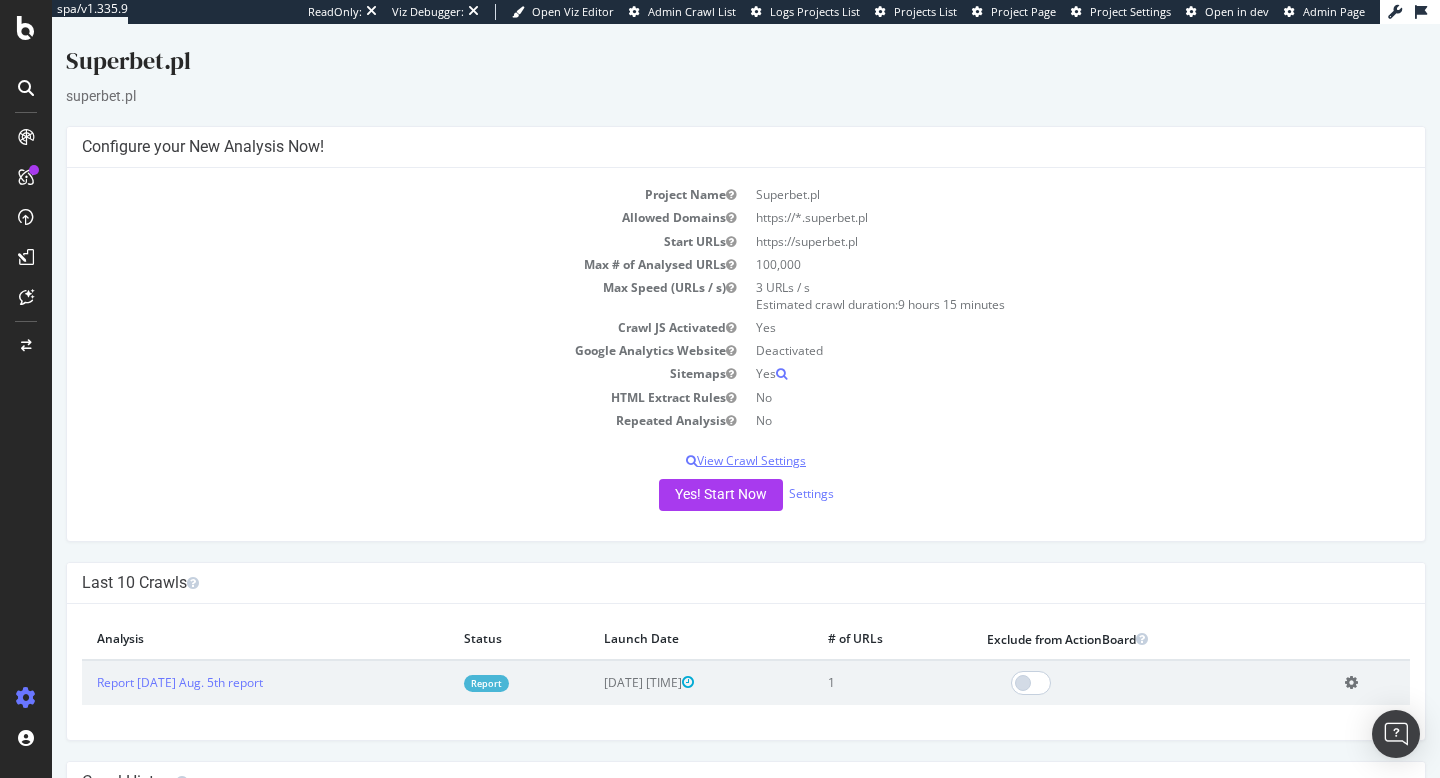 click on "View Crawl Settings" at bounding box center (746, 460) 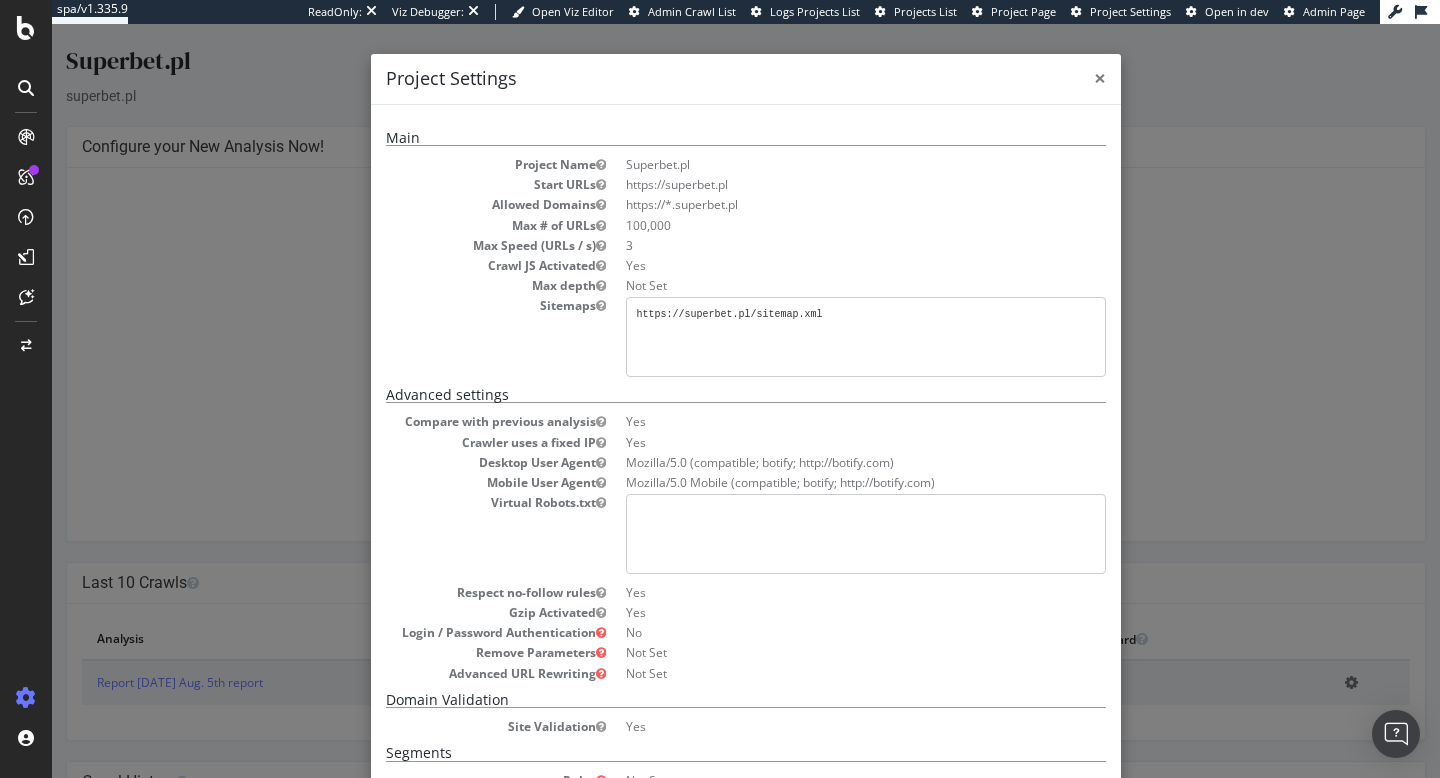 click on "×" at bounding box center (1100, 78) 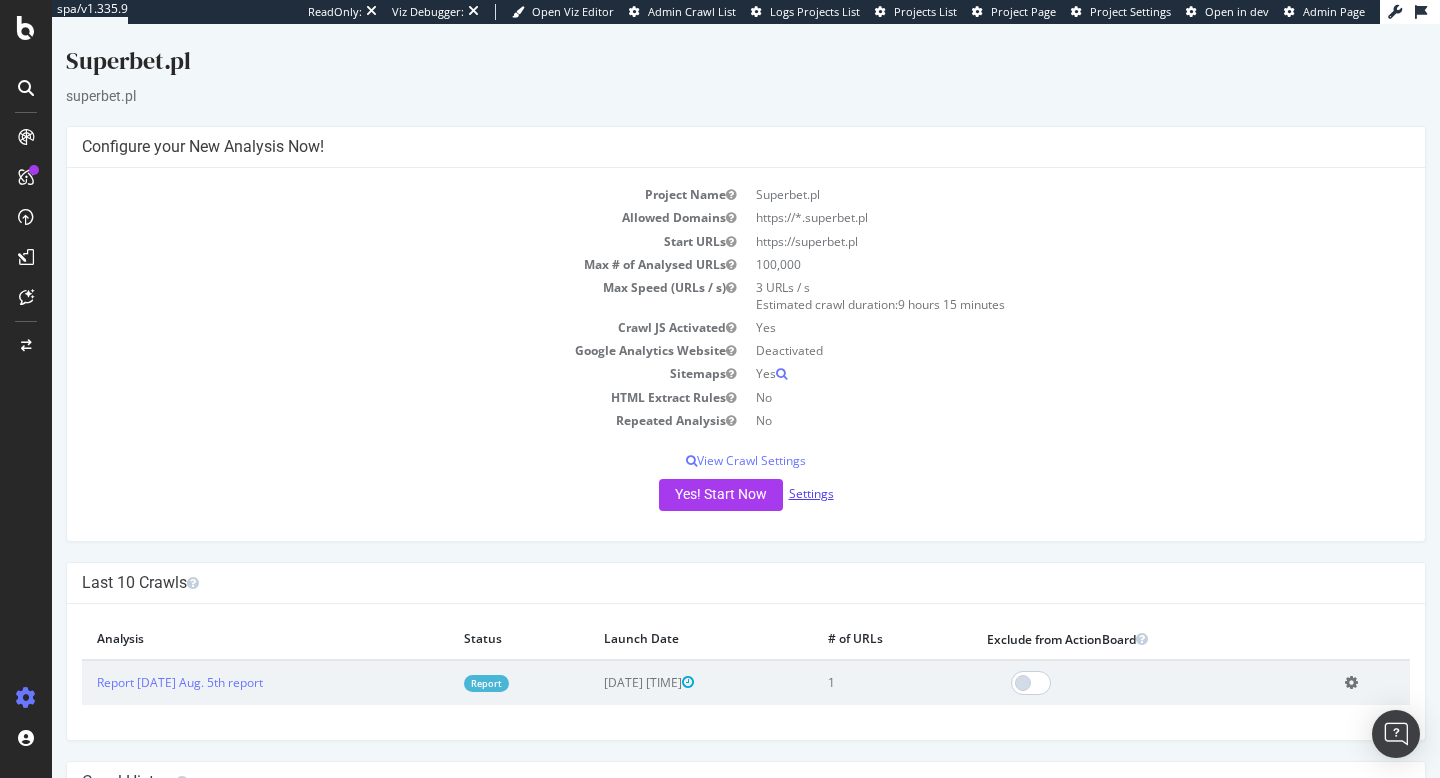 click on "Settings" at bounding box center (811, 493) 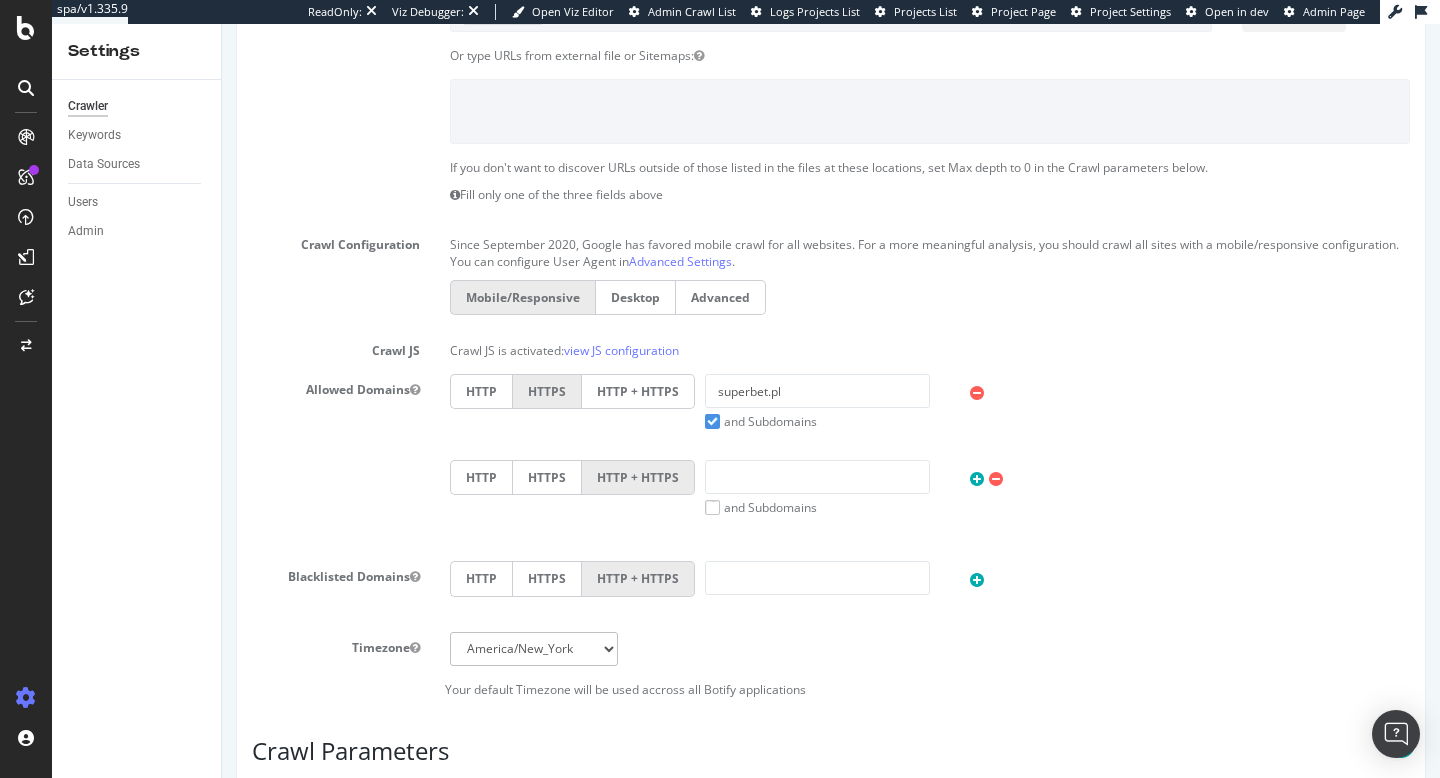 scroll, scrollTop: 0, scrollLeft: 0, axis: both 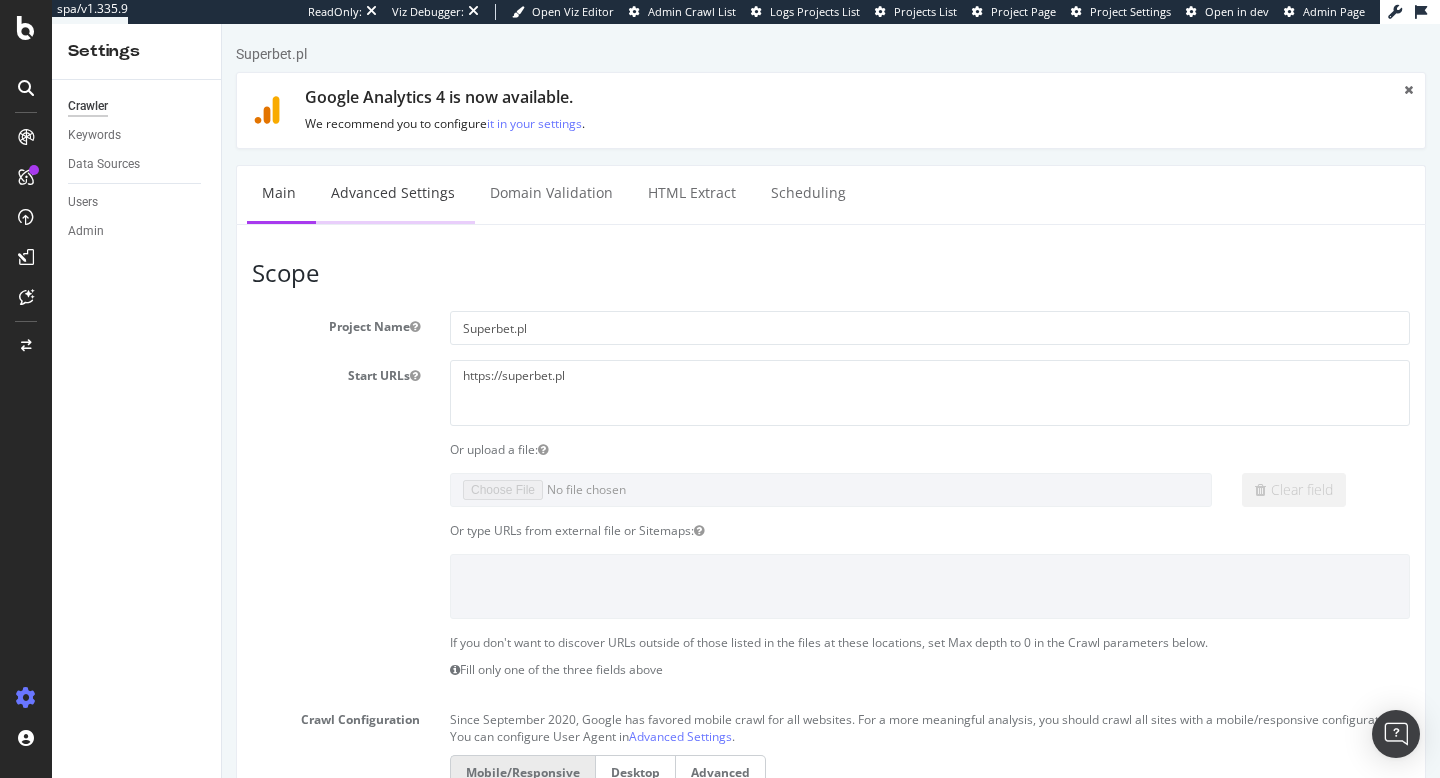 click on "Advanced Settings" at bounding box center (393, 193) 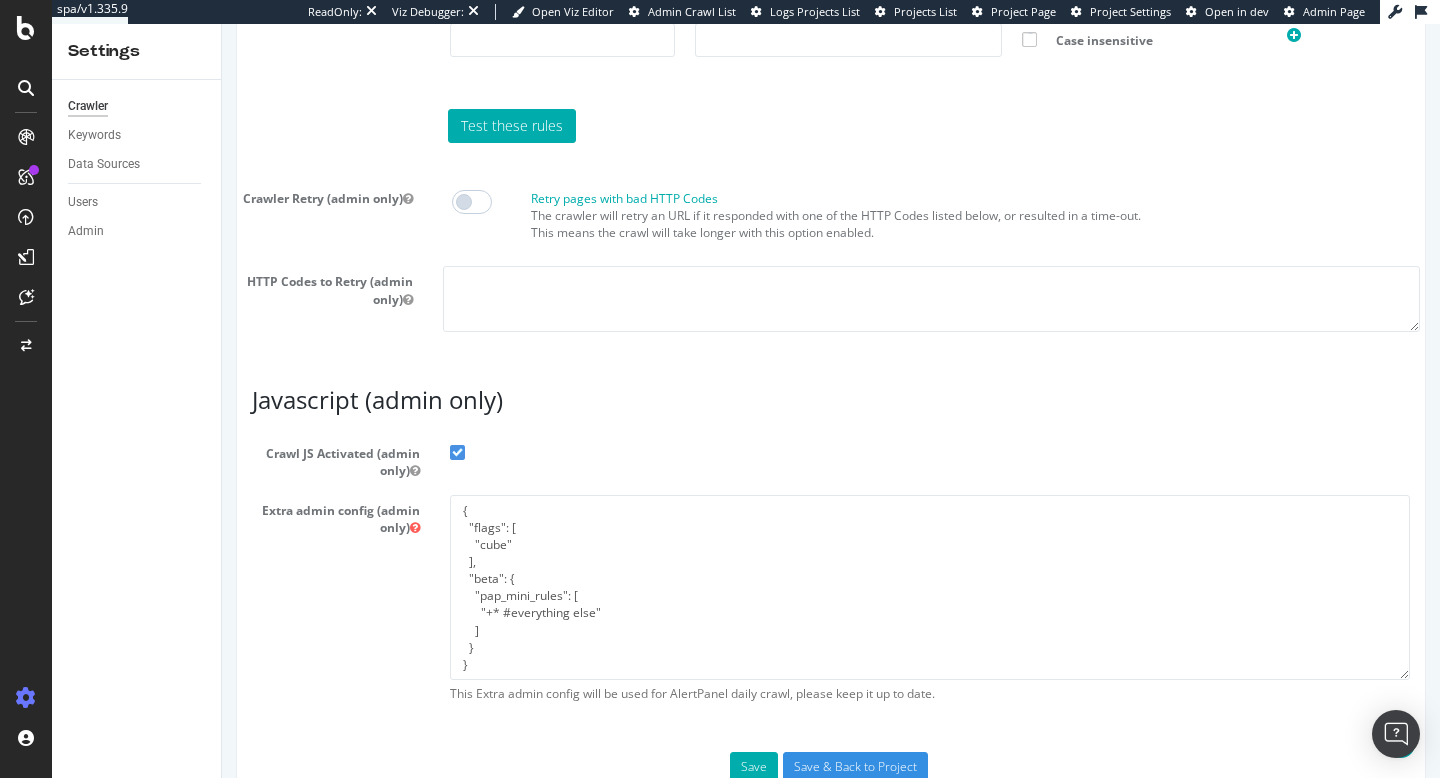scroll, scrollTop: 1725, scrollLeft: 0, axis: vertical 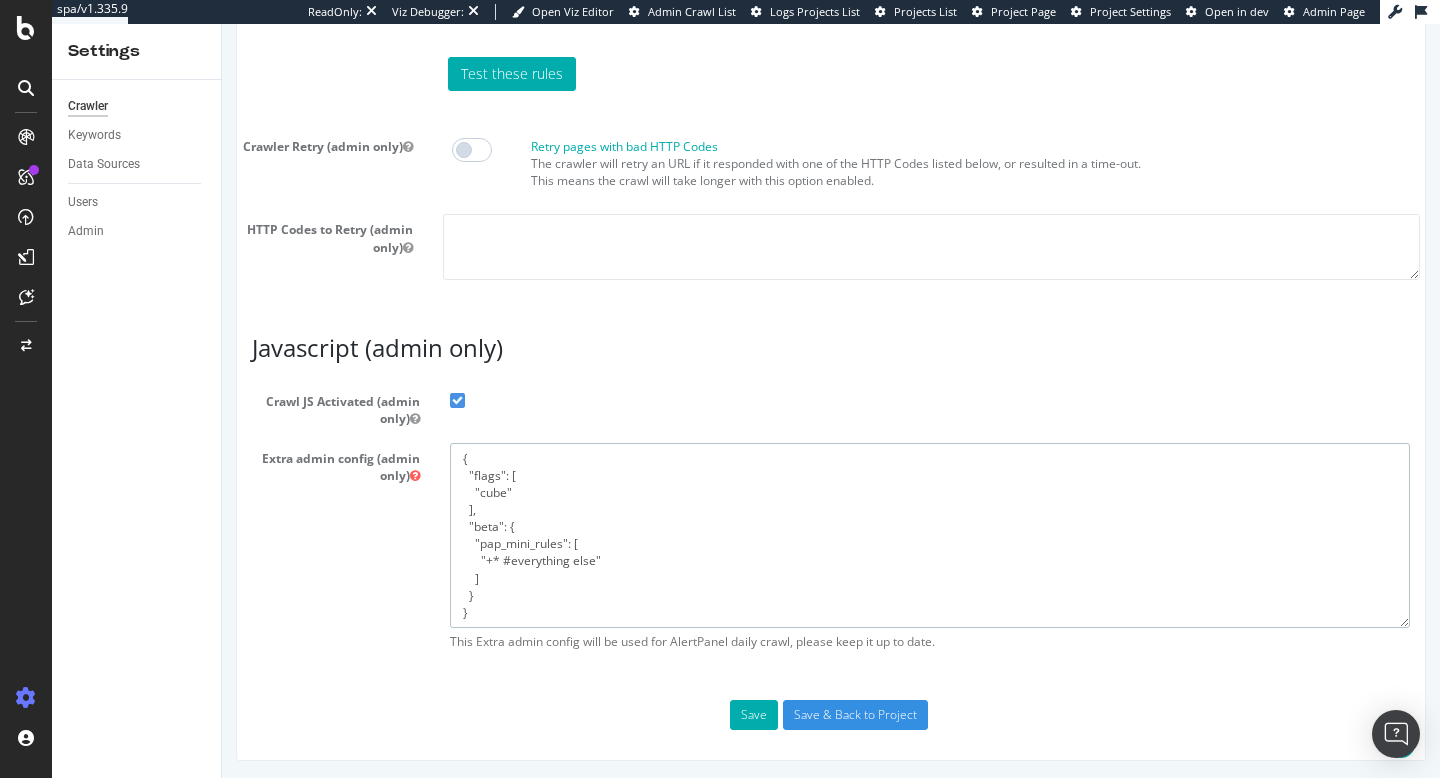 drag, startPoint x: 482, startPoint y: 611, endPoint x: 393, endPoint y: 304, distance: 319.6404 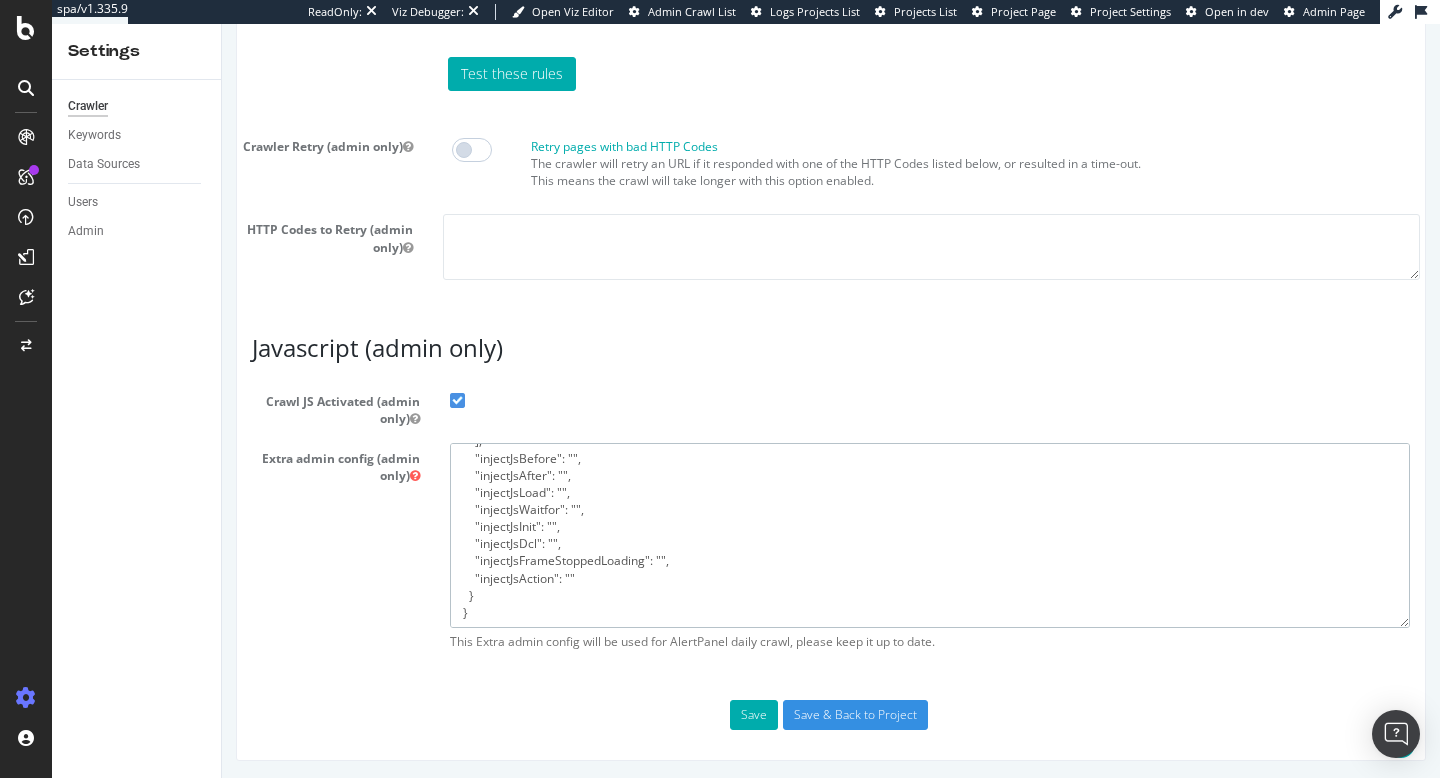 scroll, scrollTop: 0, scrollLeft: 0, axis: both 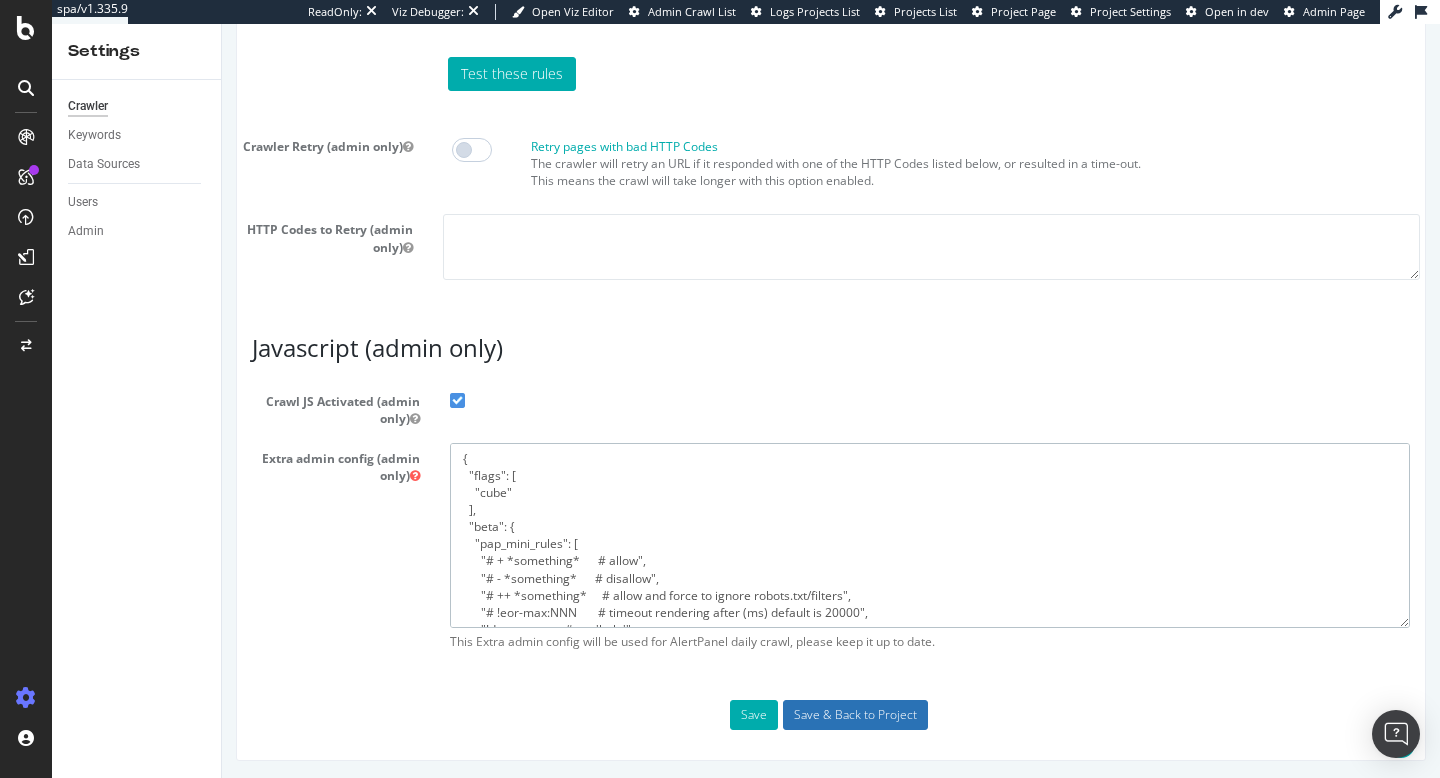 type on "{
"flags": [
"cube"
],
"beta": {
"pap_mini_rules": [
"# + *something*      # allow",
"# - *something*      # disallow",
"# ++ *something*     # allow and force to ignore robots.txt/filters",
"# !eor-max:NNN       # timeout rendering after (ms) default is 20000",
"!dom                 #see 'help'",
"!2tld                #see 'help'",
"!css",
"-*                   # and nothing else"
],
"injectJsBefore": "",
"injectJsAfter": "",
"injectJsLoad": "",
"injectJsWaitfor": "",
"injectJsInit": "",
"injectJsDcl": "",
"injectJsFrameStoppedLoading": "",
"injectJsAction": ""
}
}" 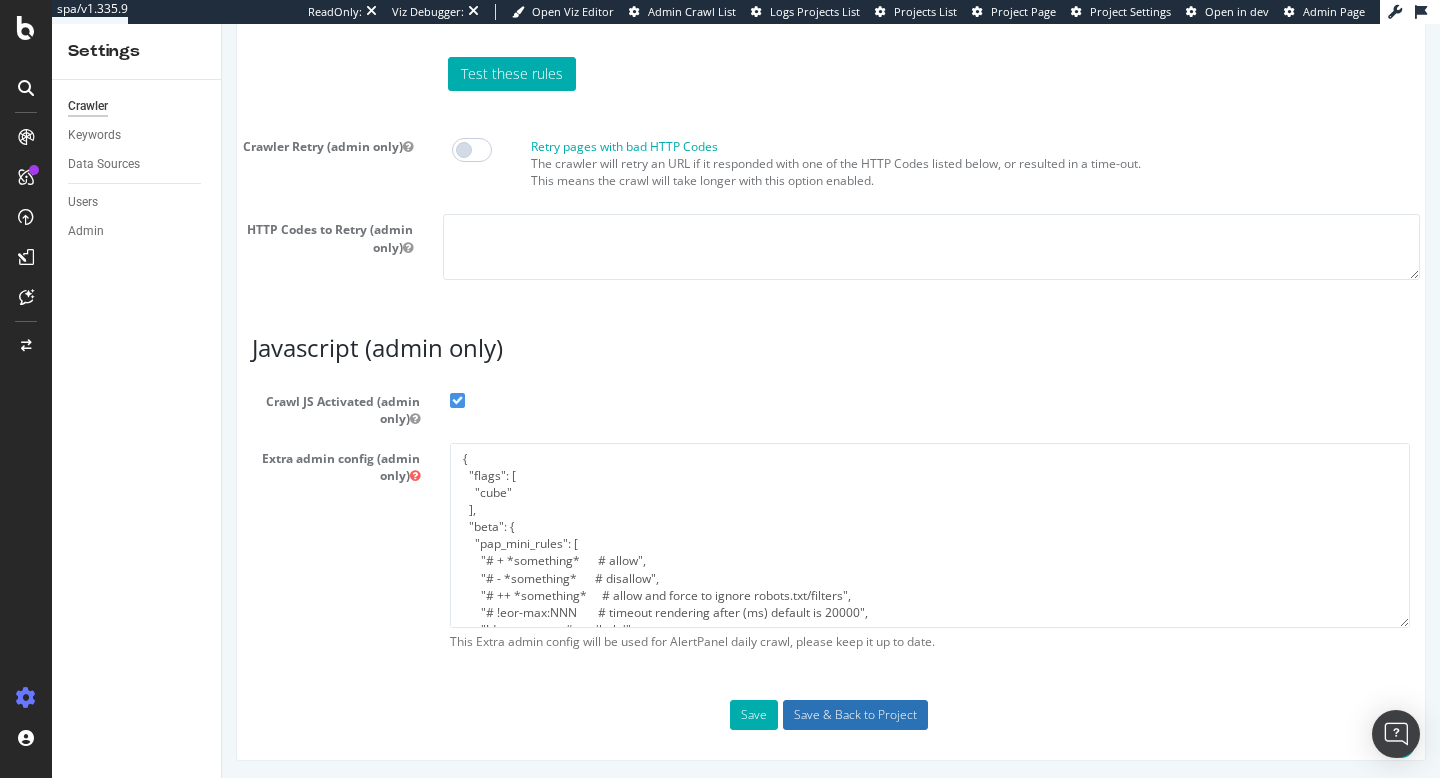 click on "Save & Back to Project" at bounding box center [855, 715] 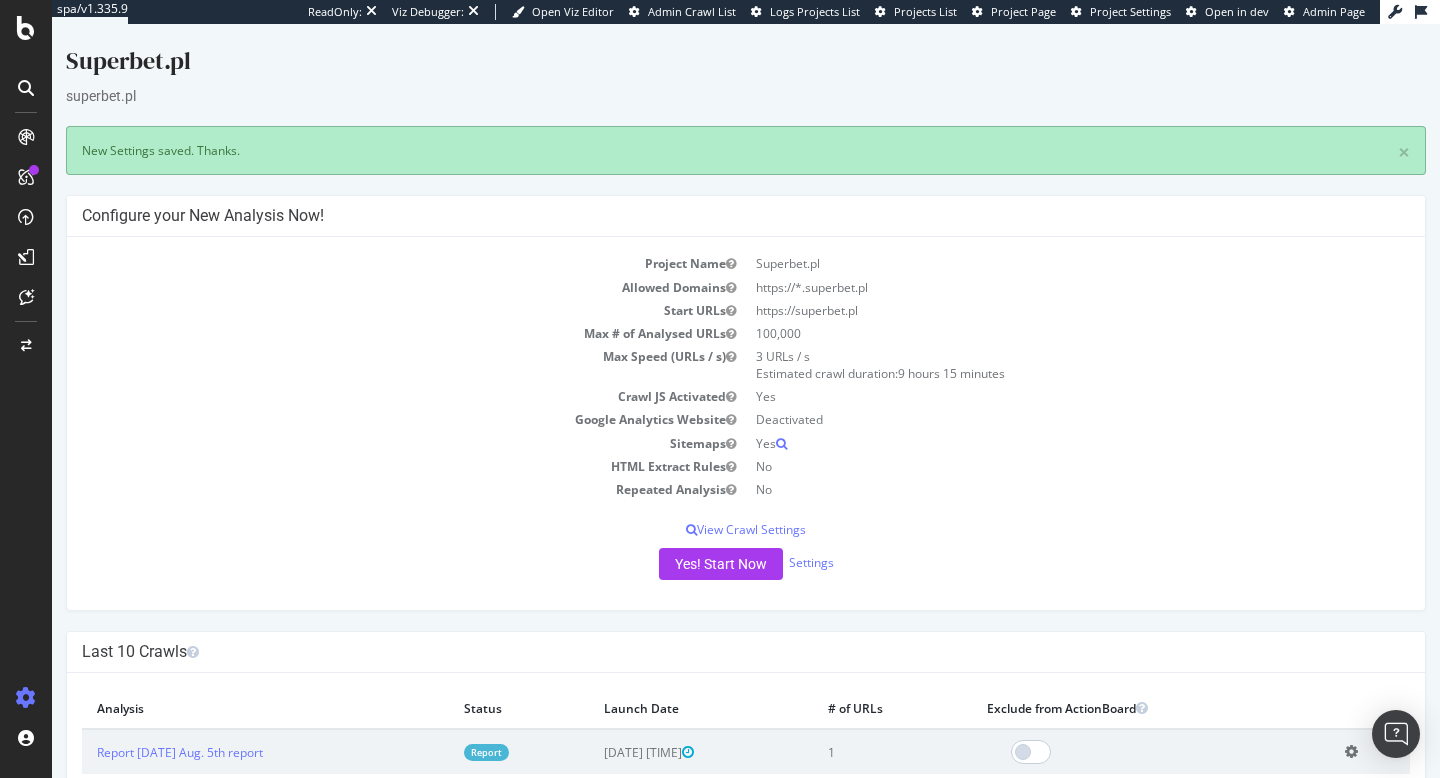 scroll, scrollTop: 0, scrollLeft: 0, axis: both 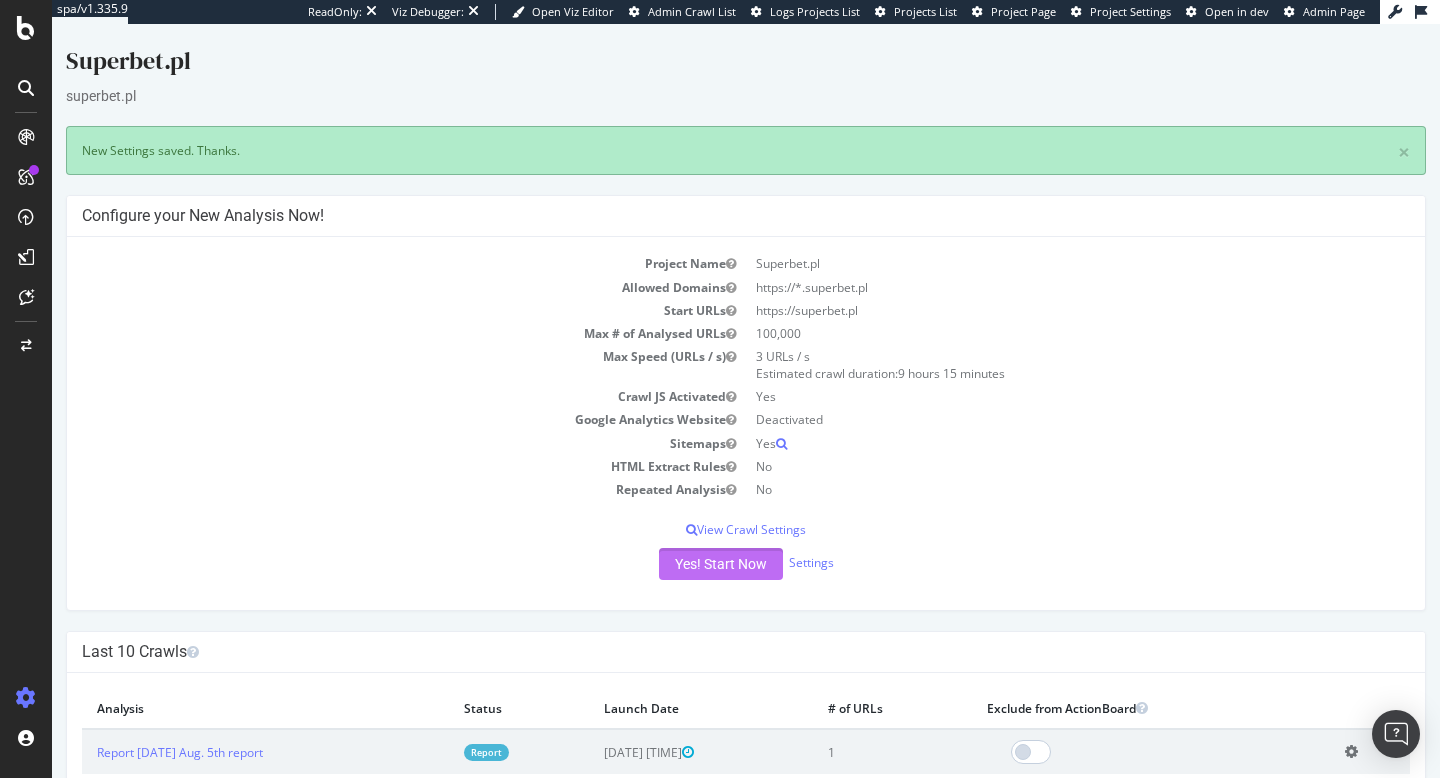 click on "Yes! Start Now" at bounding box center [721, 564] 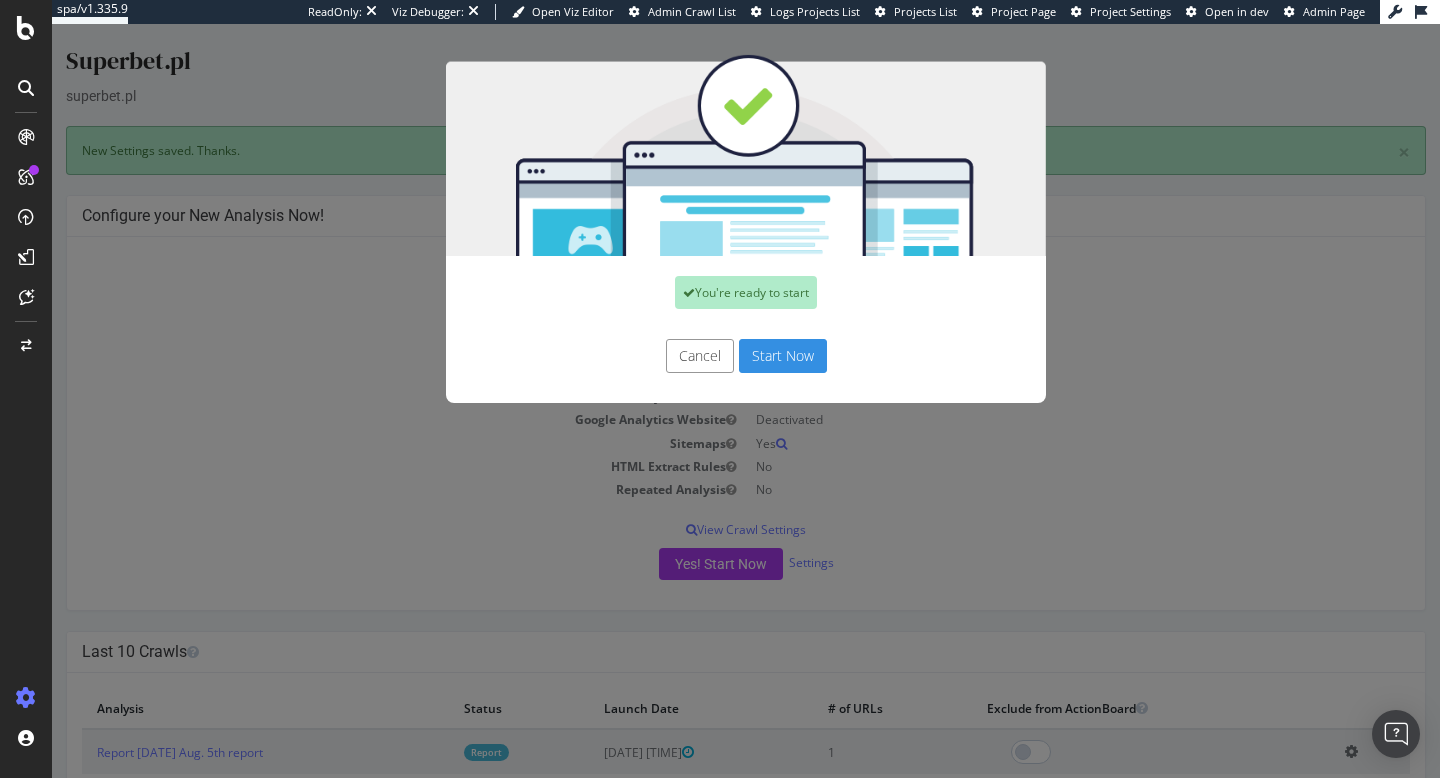 click on "Start Now" at bounding box center (783, 356) 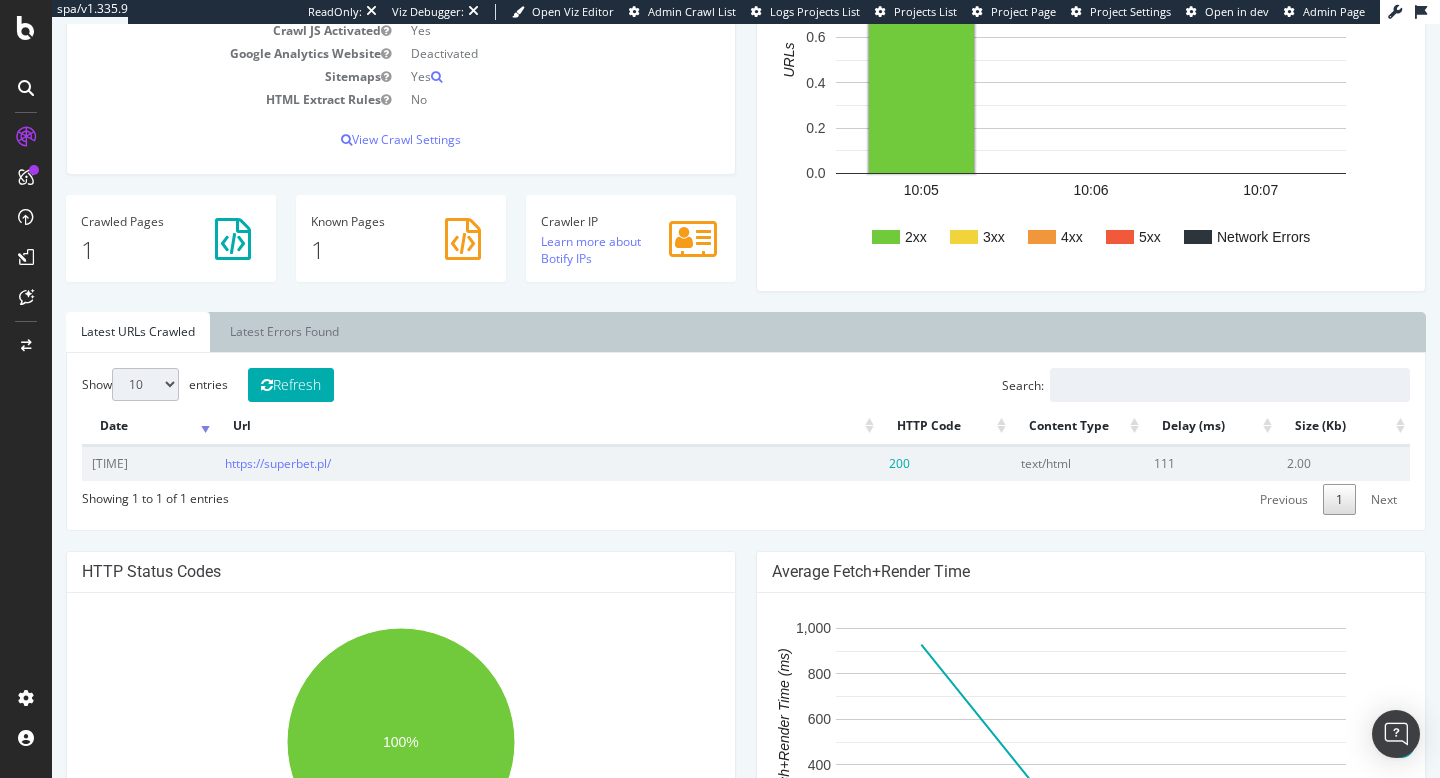 scroll, scrollTop: 0, scrollLeft: 0, axis: both 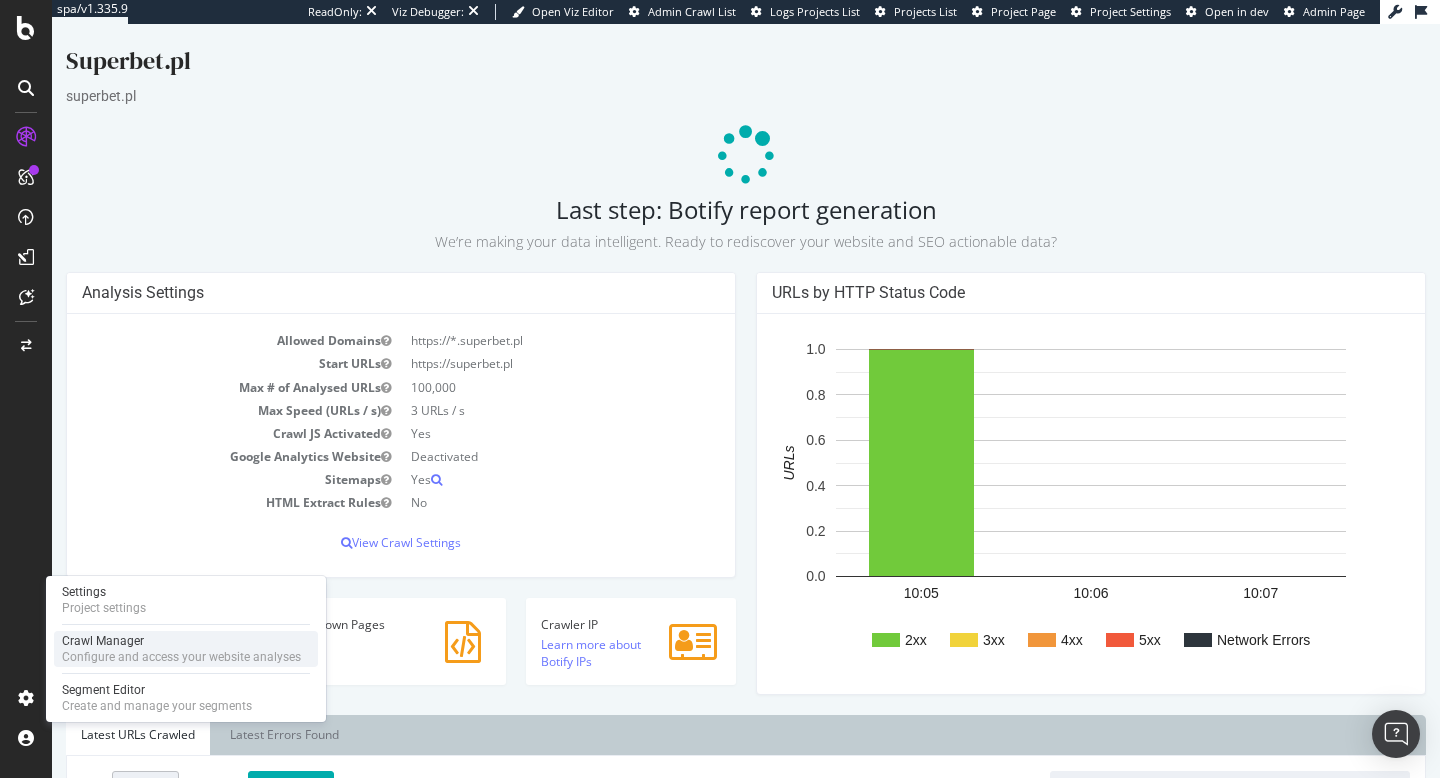 click on "Crawl Manager" at bounding box center [181, 641] 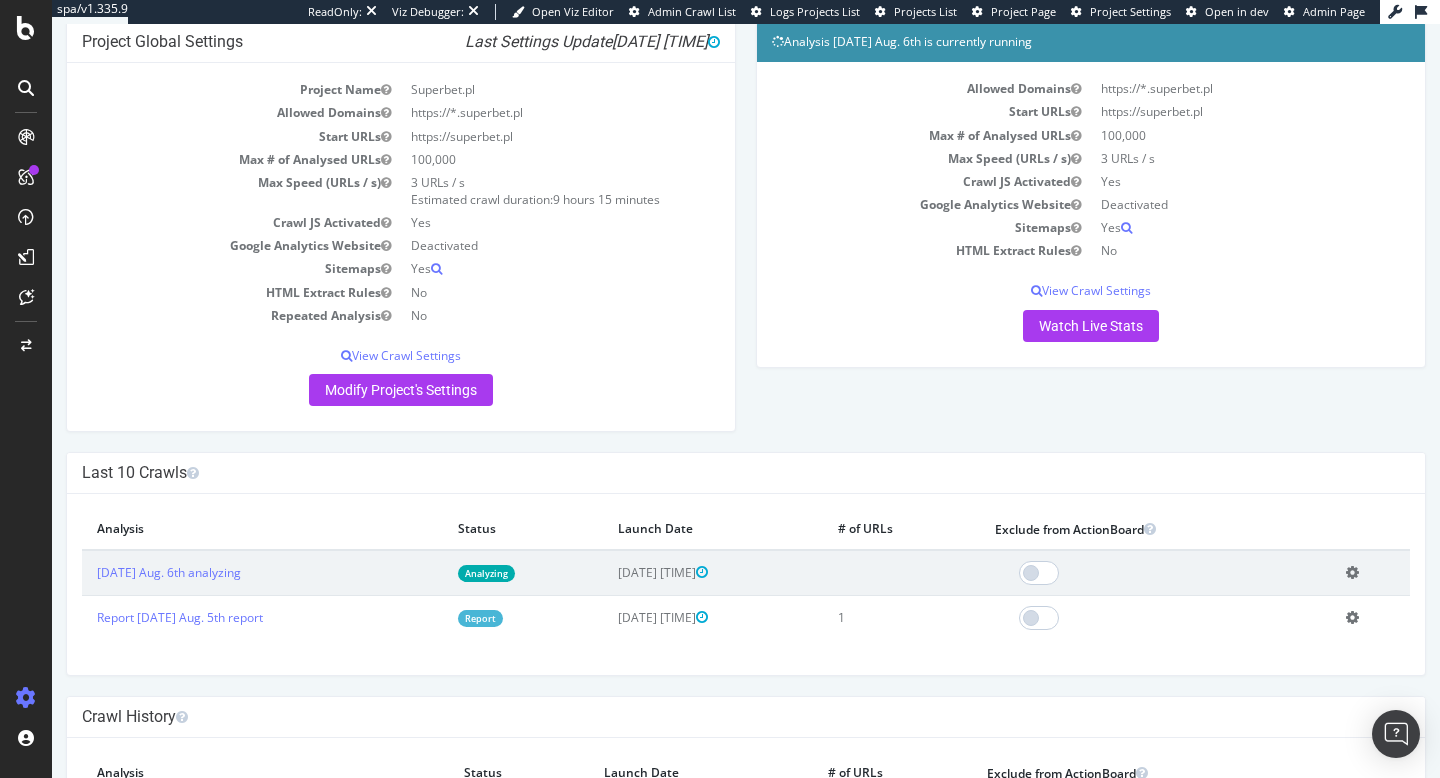 scroll, scrollTop: 0, scrollLeft: 0, axis: both 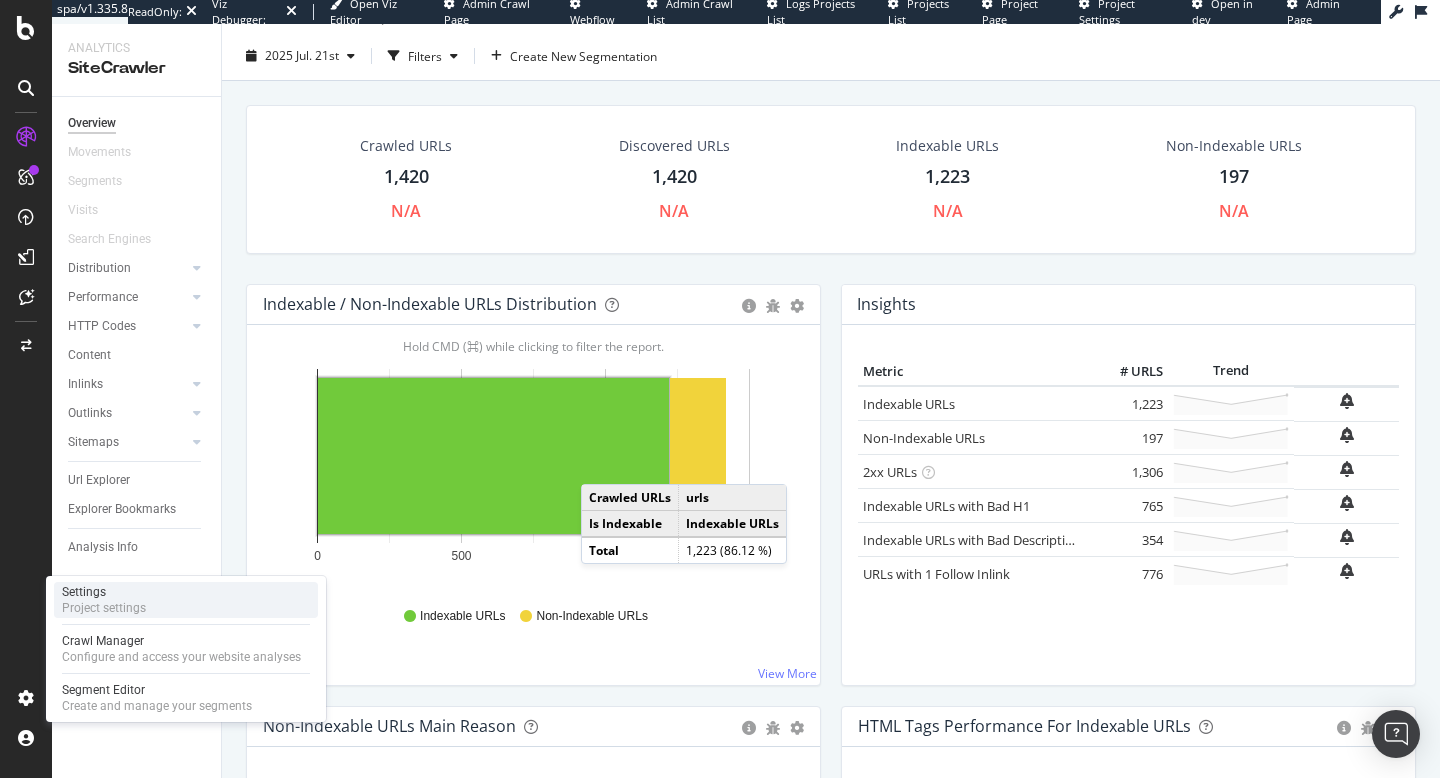 click on "Project settings" at bounding box center [104, 608] 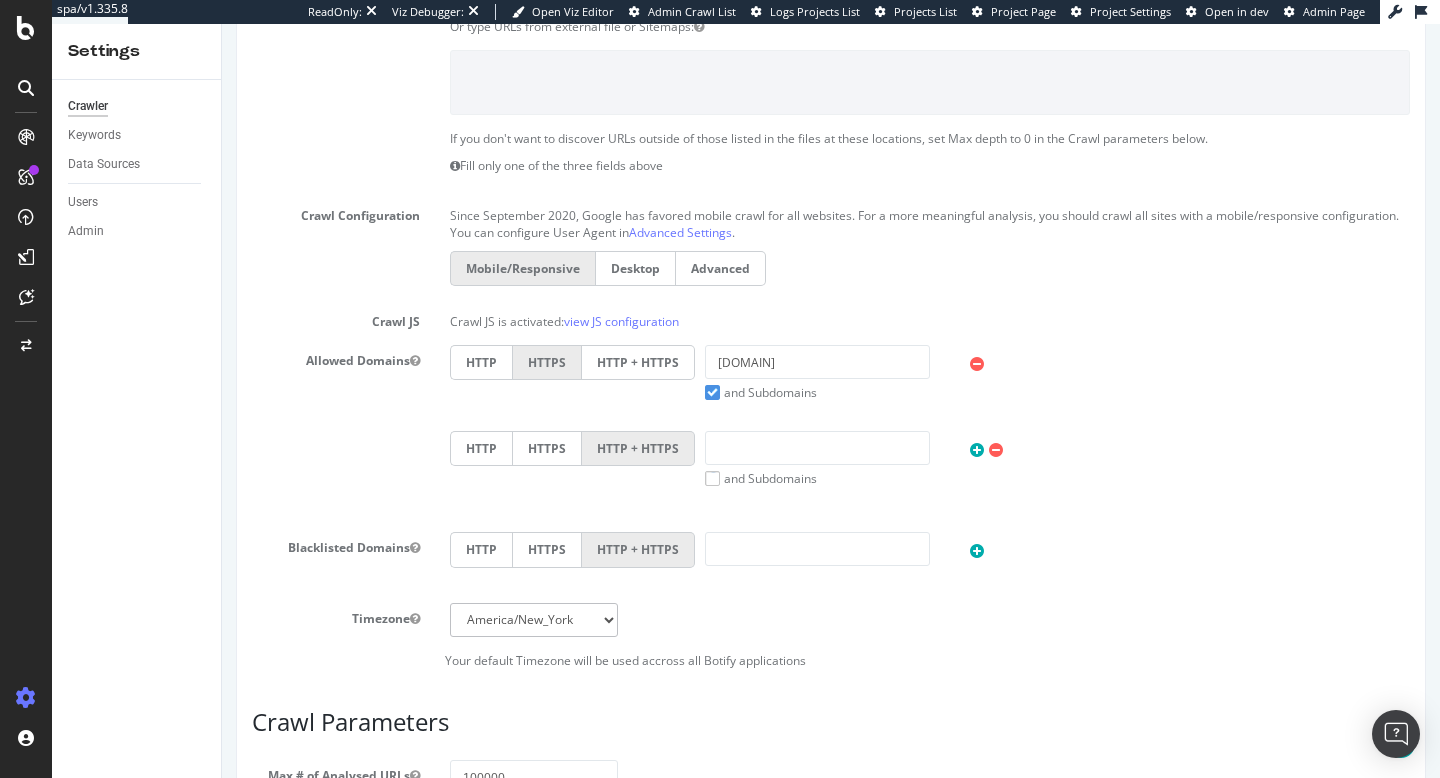 scroll, scrollTop: 0, scrollLeft: 0, axis: both 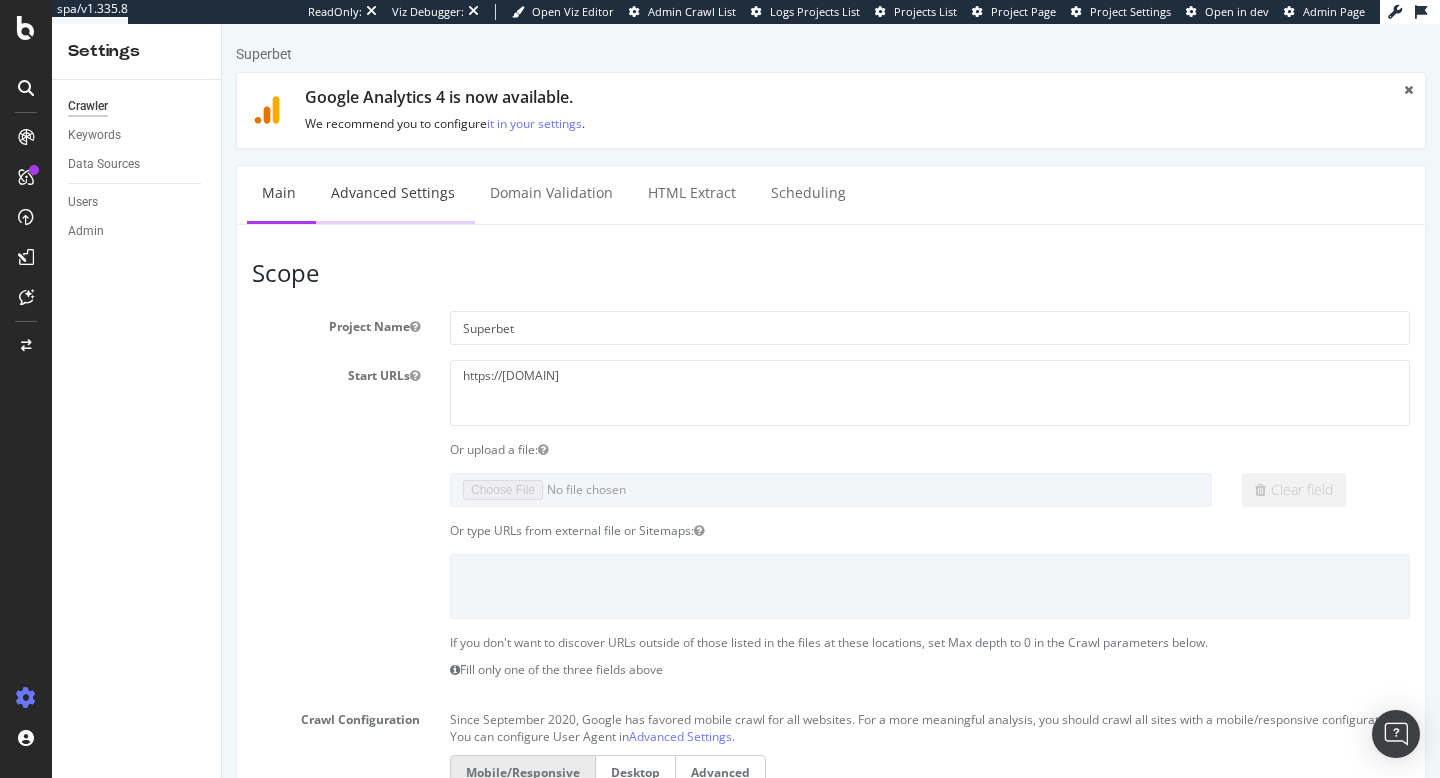 click on "Advanced Settings" at bounding box center [393, 193] 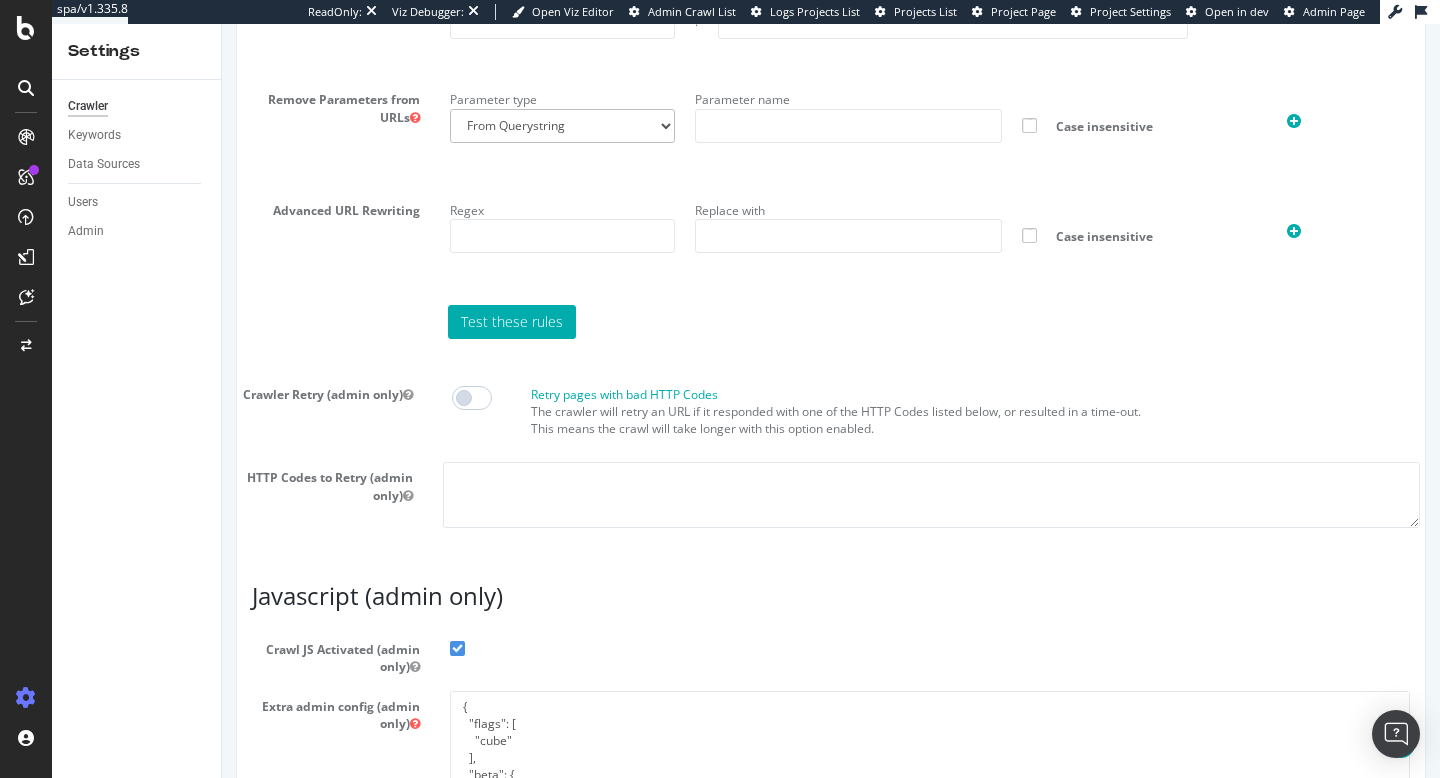 scroll, scrollTop: 1725, scrollLeft: 0, axis: vertical 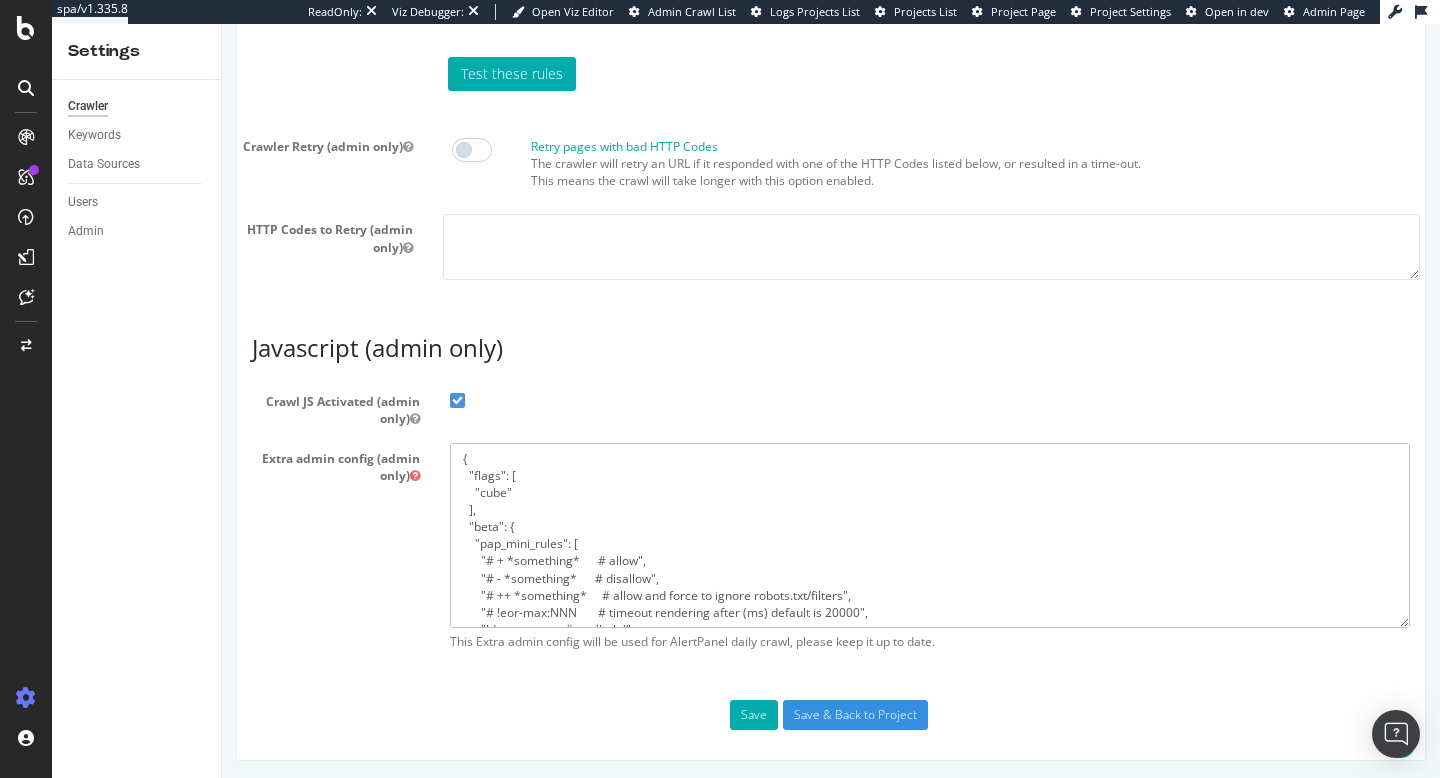 drag, startPoint x: 509, startPoint y: 614, endPoint x: 413, endPoint y: 402, distance: 232.723 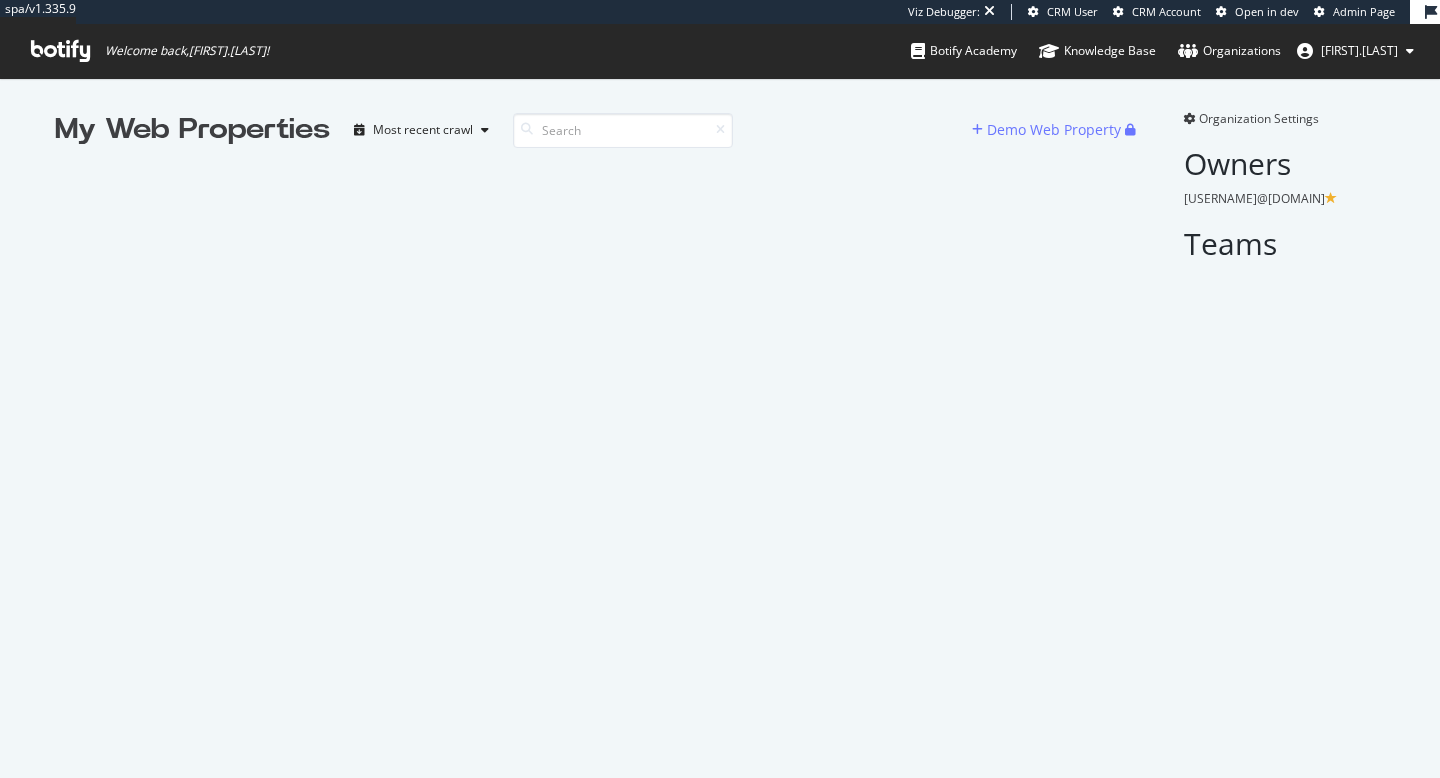 scroll, scrollTop: 0, scrollLeft: 0, axis: both 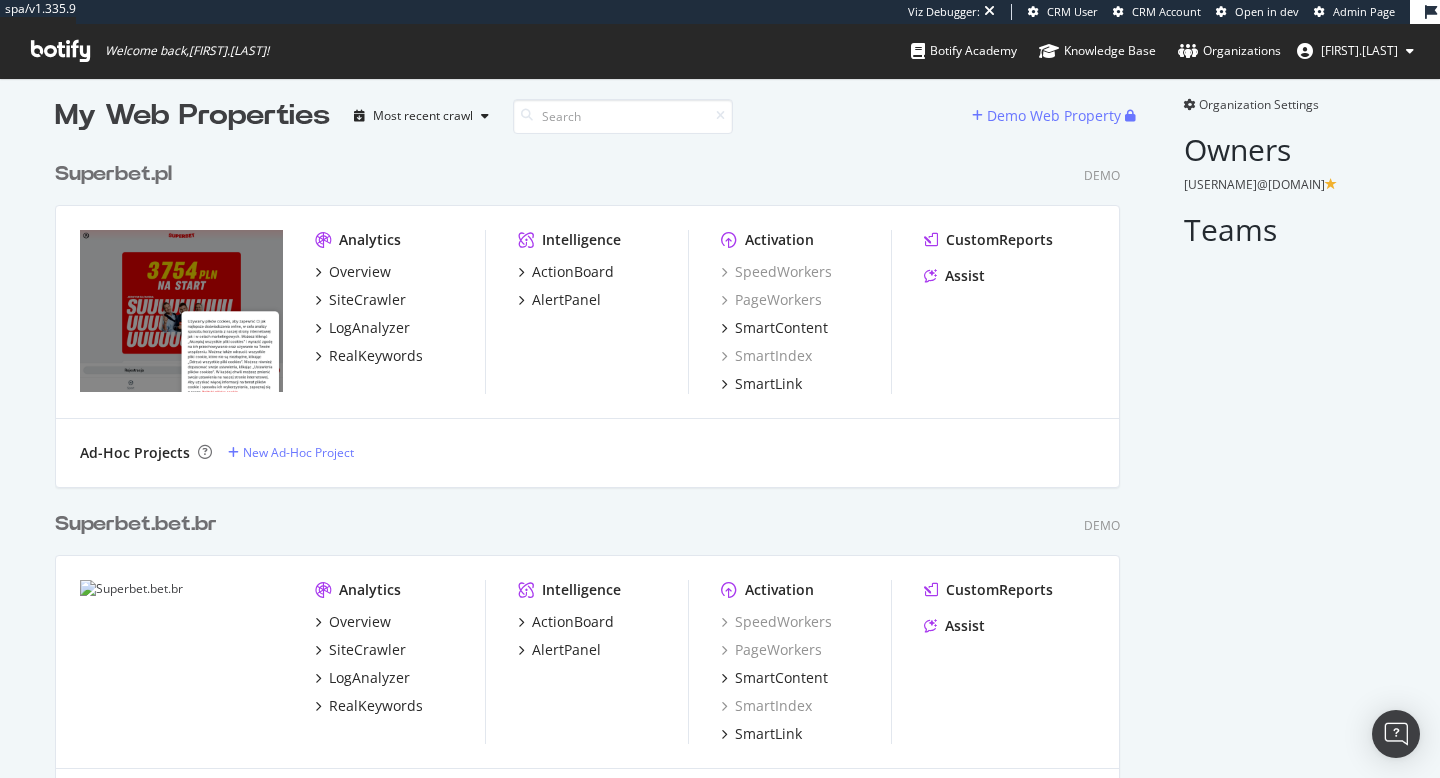 click on "Superbet.pl" at bounding box center (113, 174) 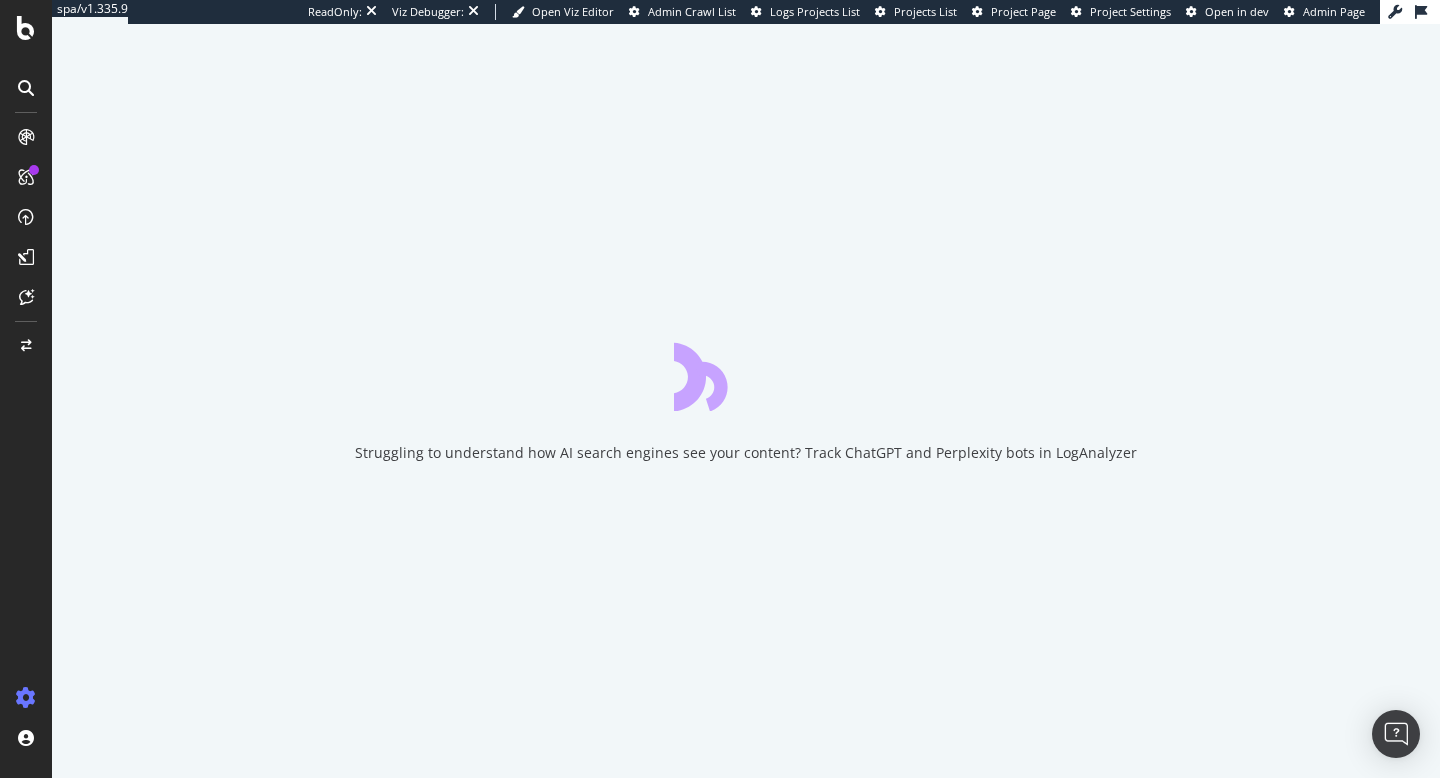 scroll, scrollTop: 0, scrollLeft: 0, axis: both 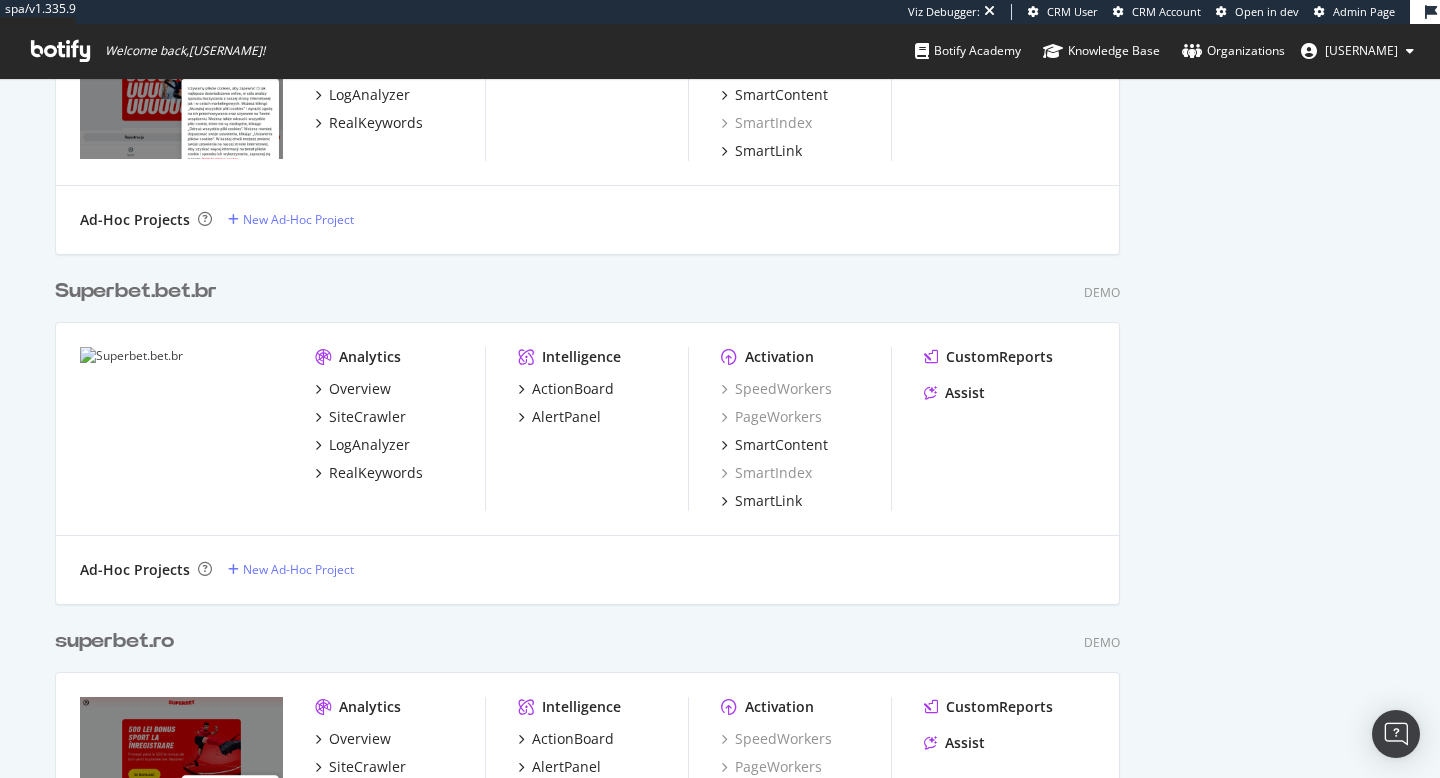 click on "Superbet.bet.br" at bounding box center [136, 291] 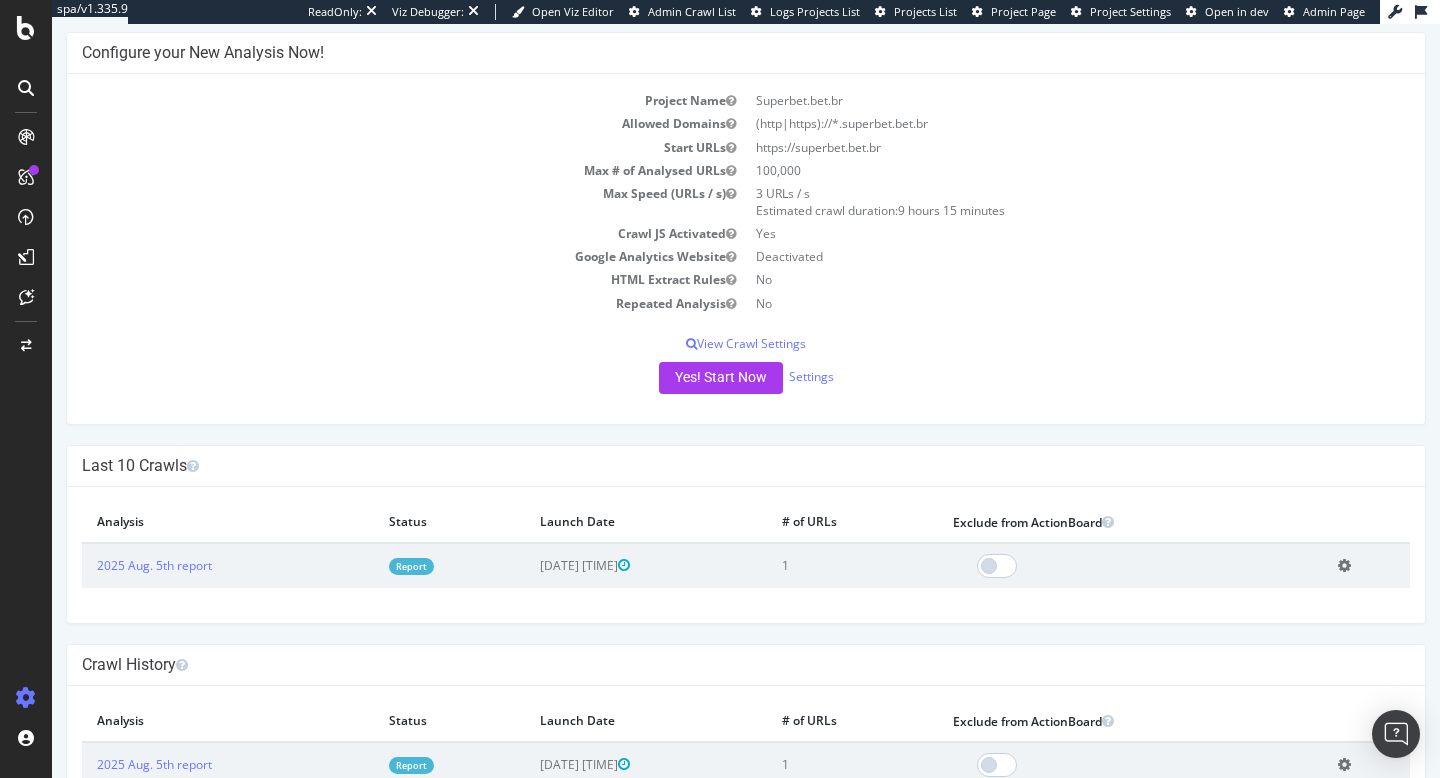 scroll, scrollTop: 161, scrollLeft: 0, axis: vertical 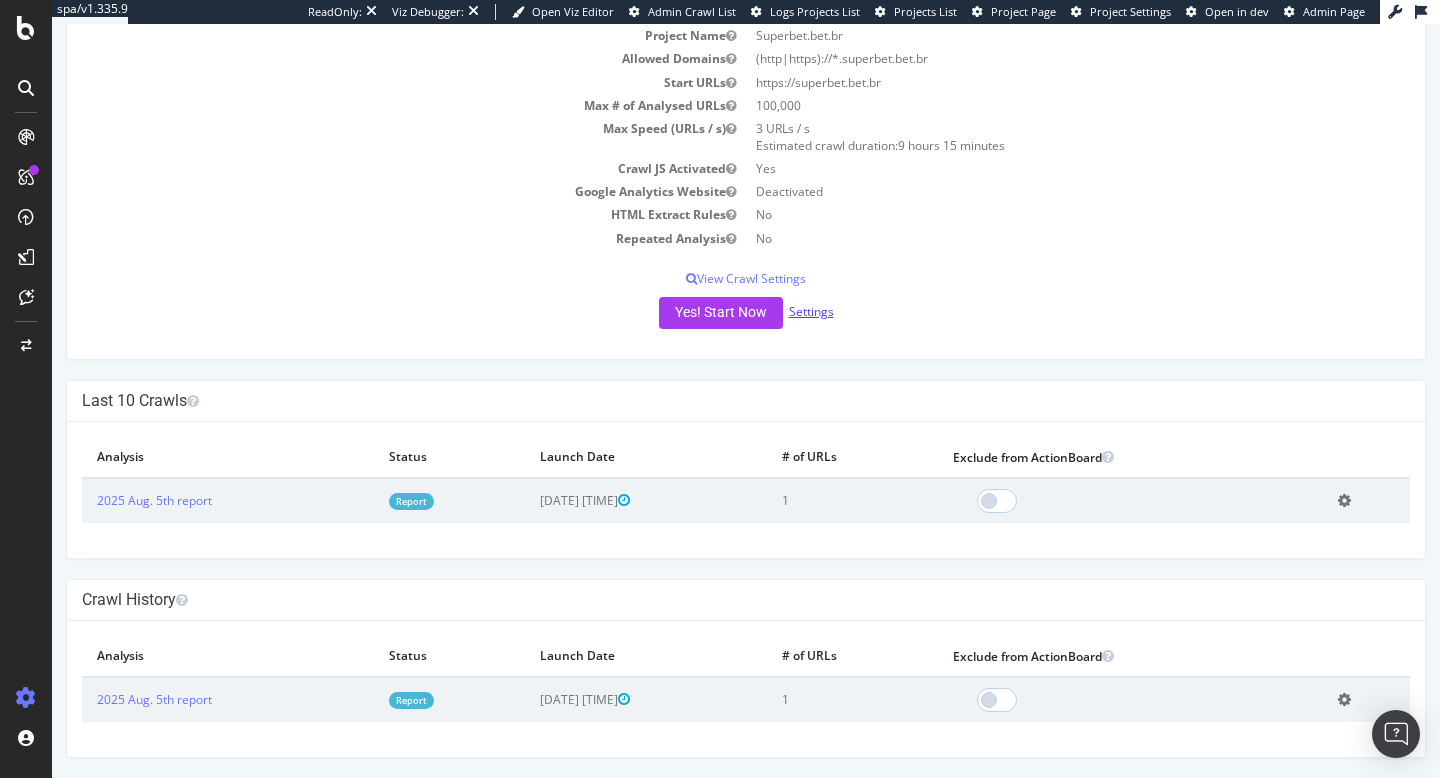 click on "Settings" at bounding box center (811, 311) 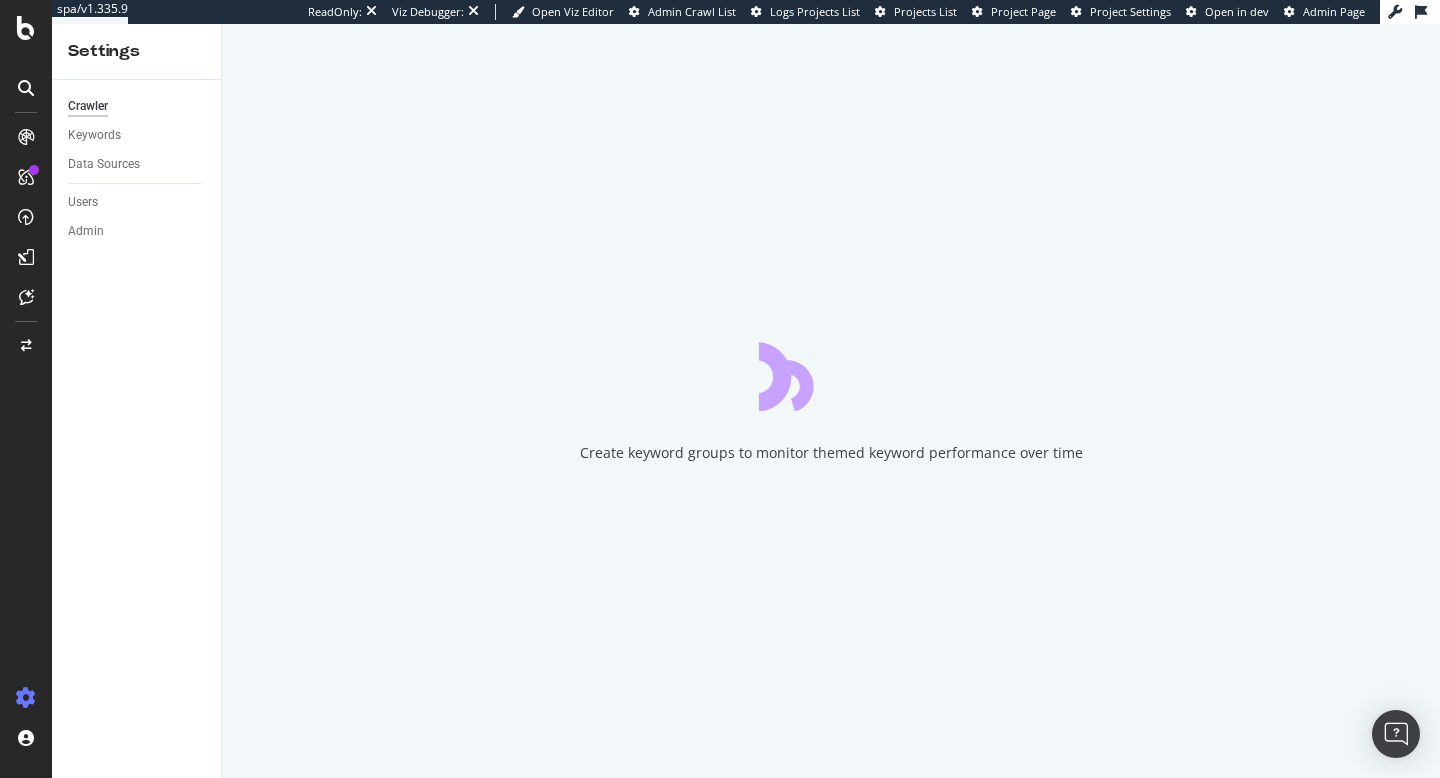 scroll, scrollTop: 0, scrollLeft: 0, axis: both 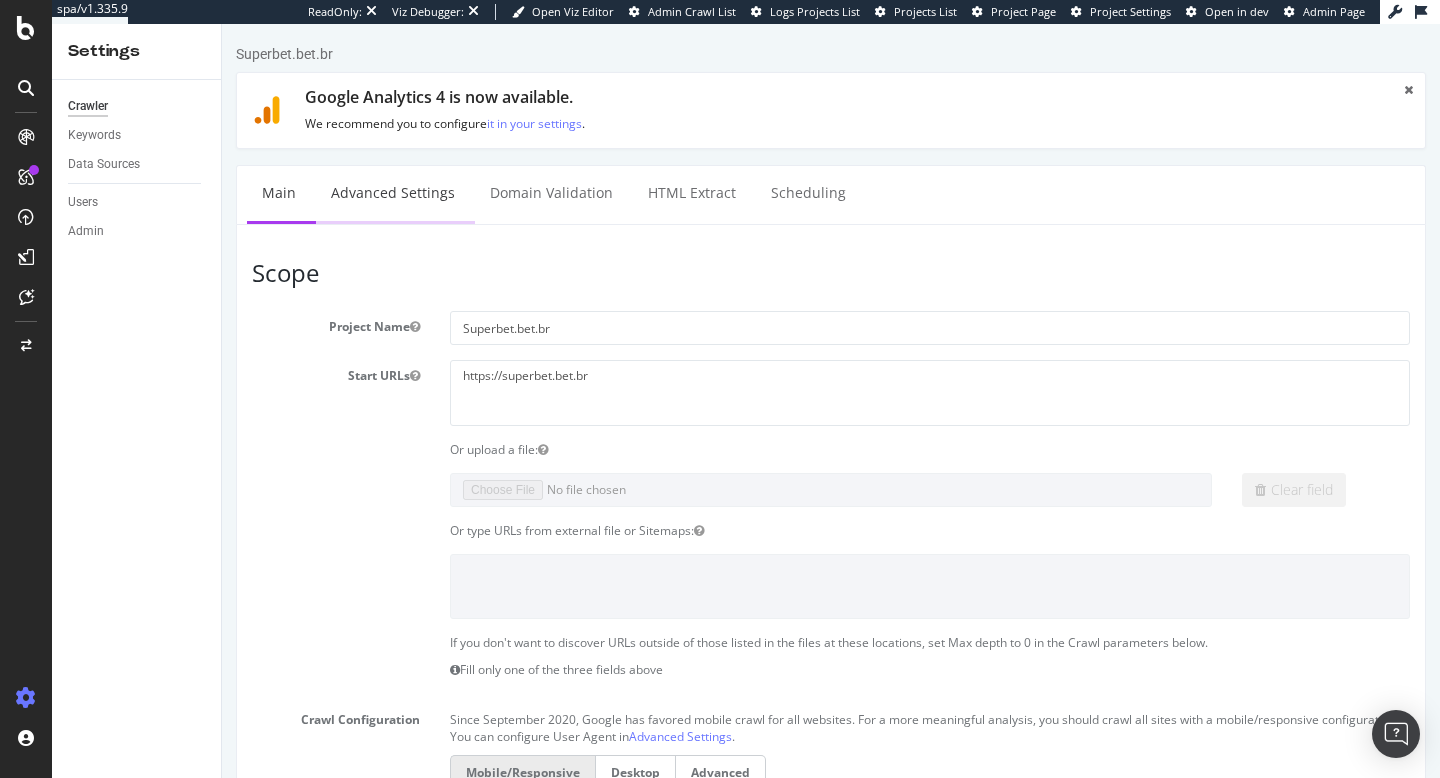 click on "Advanced Settings" at bounding box center (393, 193) 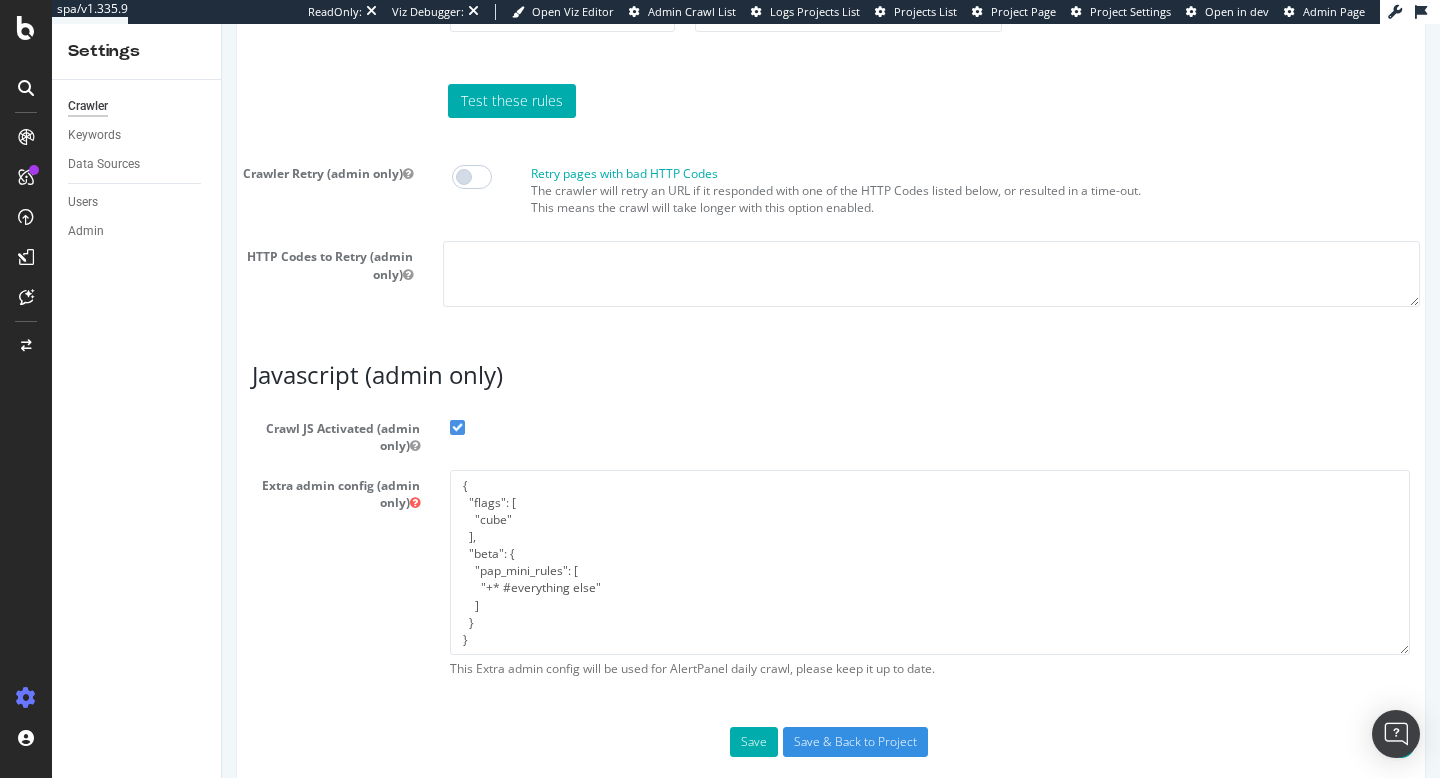 scroll, scrollTop: 1725, scrollLeft: 0, axis: vertical 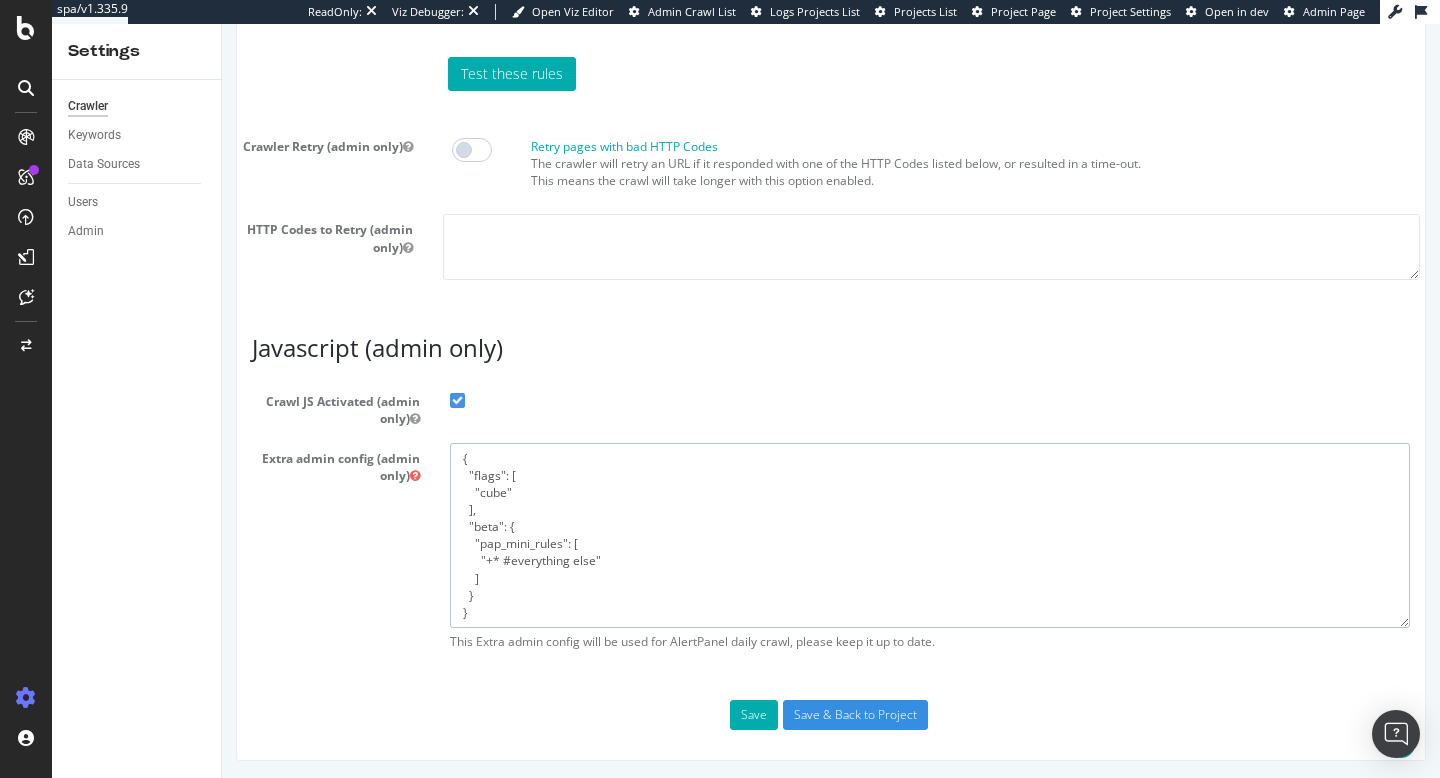 click on "{
"flags": [
"cube"
],
"beta": {
"pap_mini_rules": [
"+* #everything else"
]
}
}" at bounding box center (930, 535) 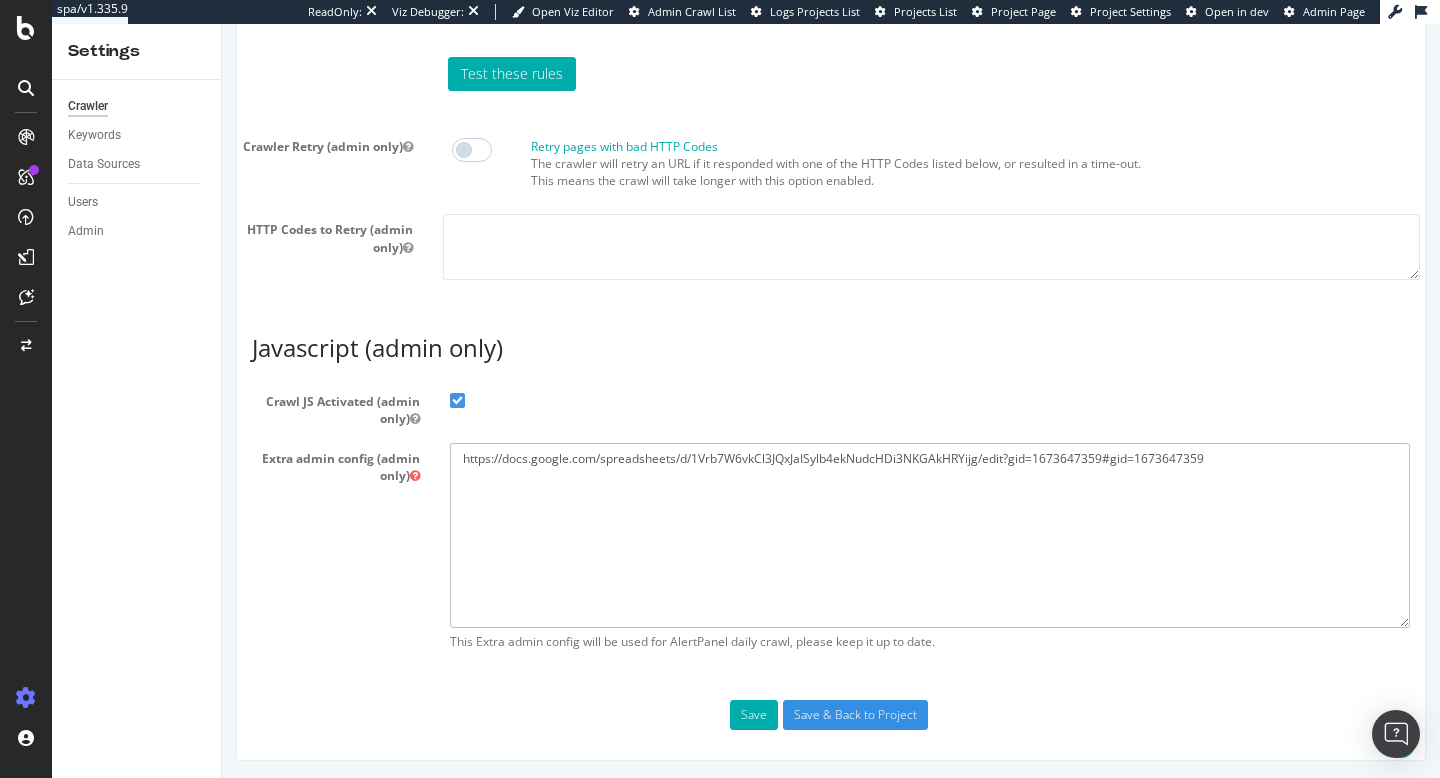 type on "{
"flags": [
"cube"
],
"beta": {
"pap_mini_rules": [
"+* #everything else"
]
}
}" 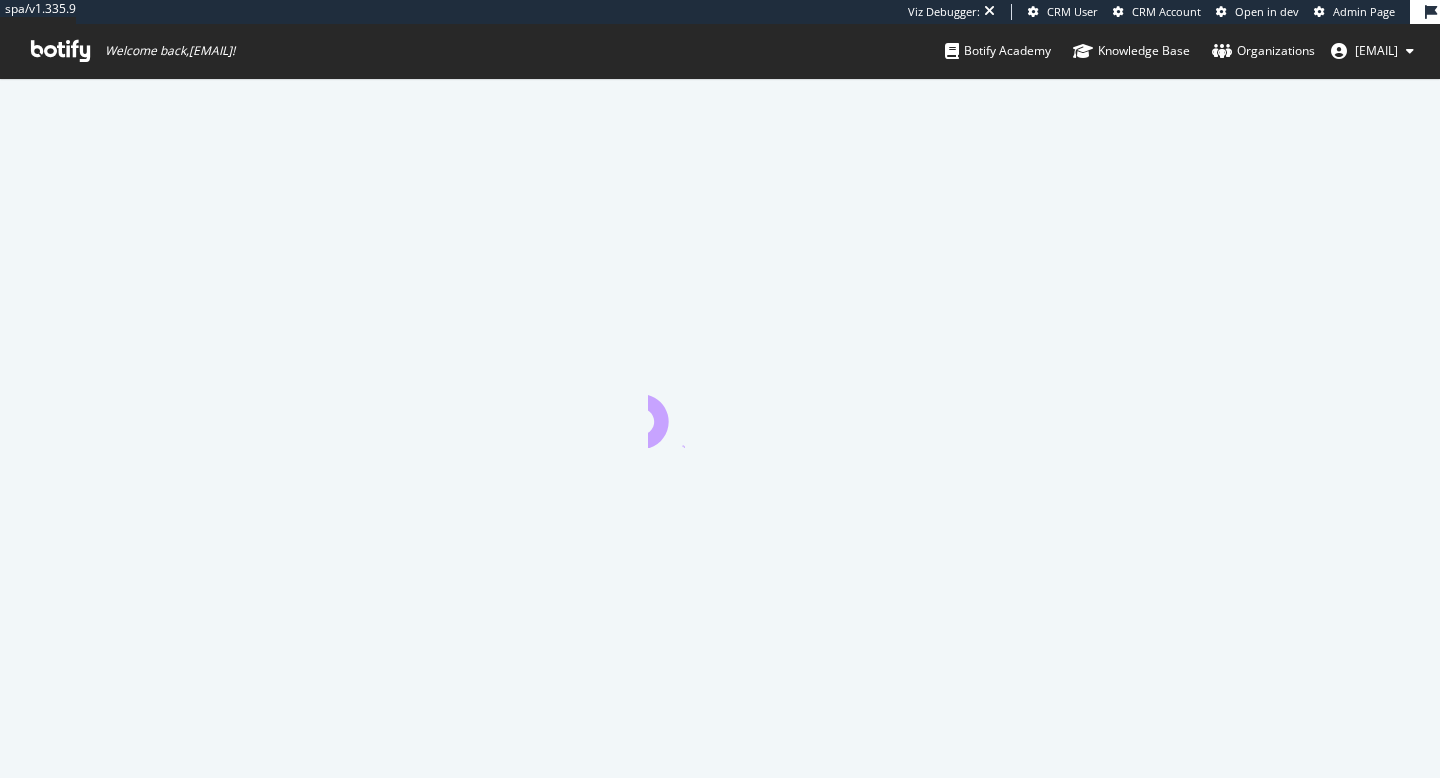 scroll, scrollTop: 0, scrollLeft: 0, axis: both 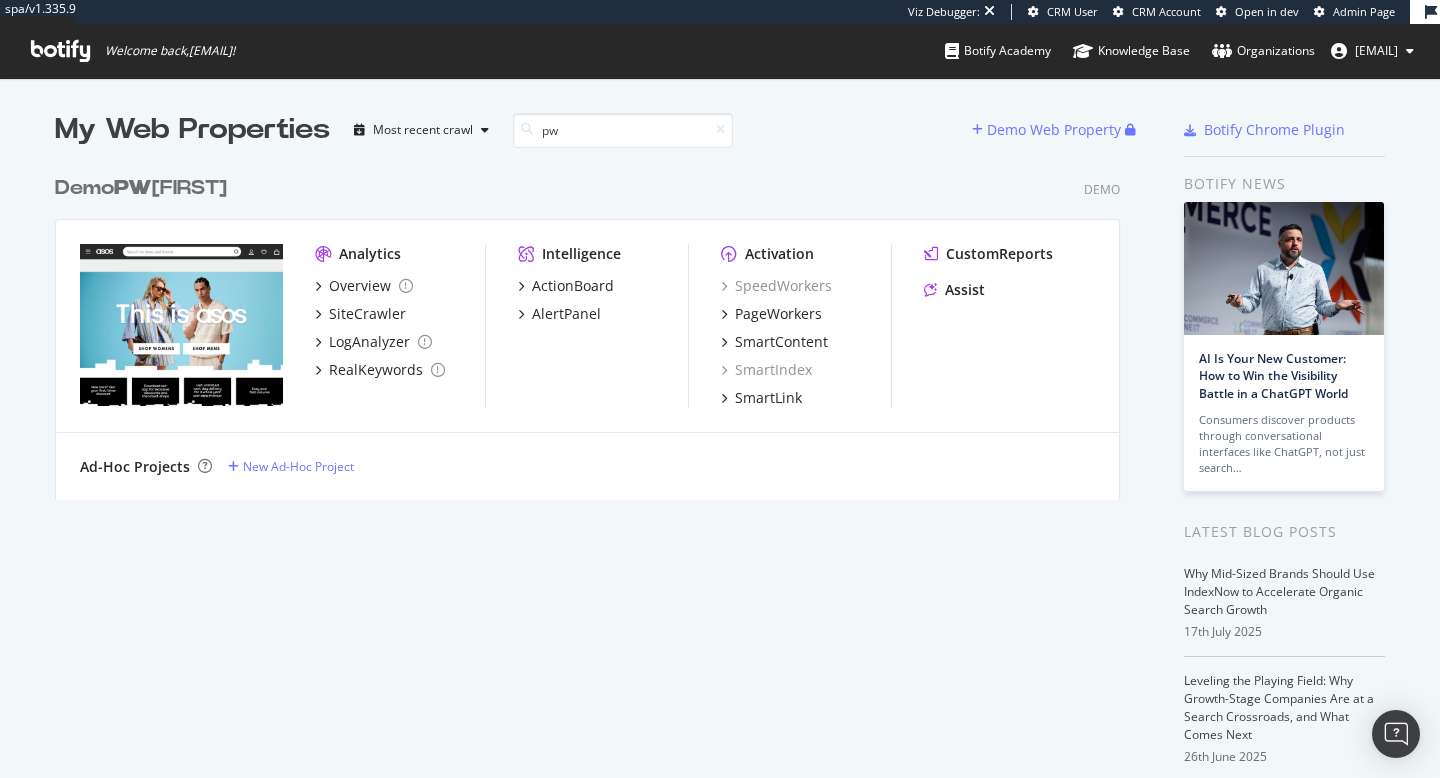 type on "pw" 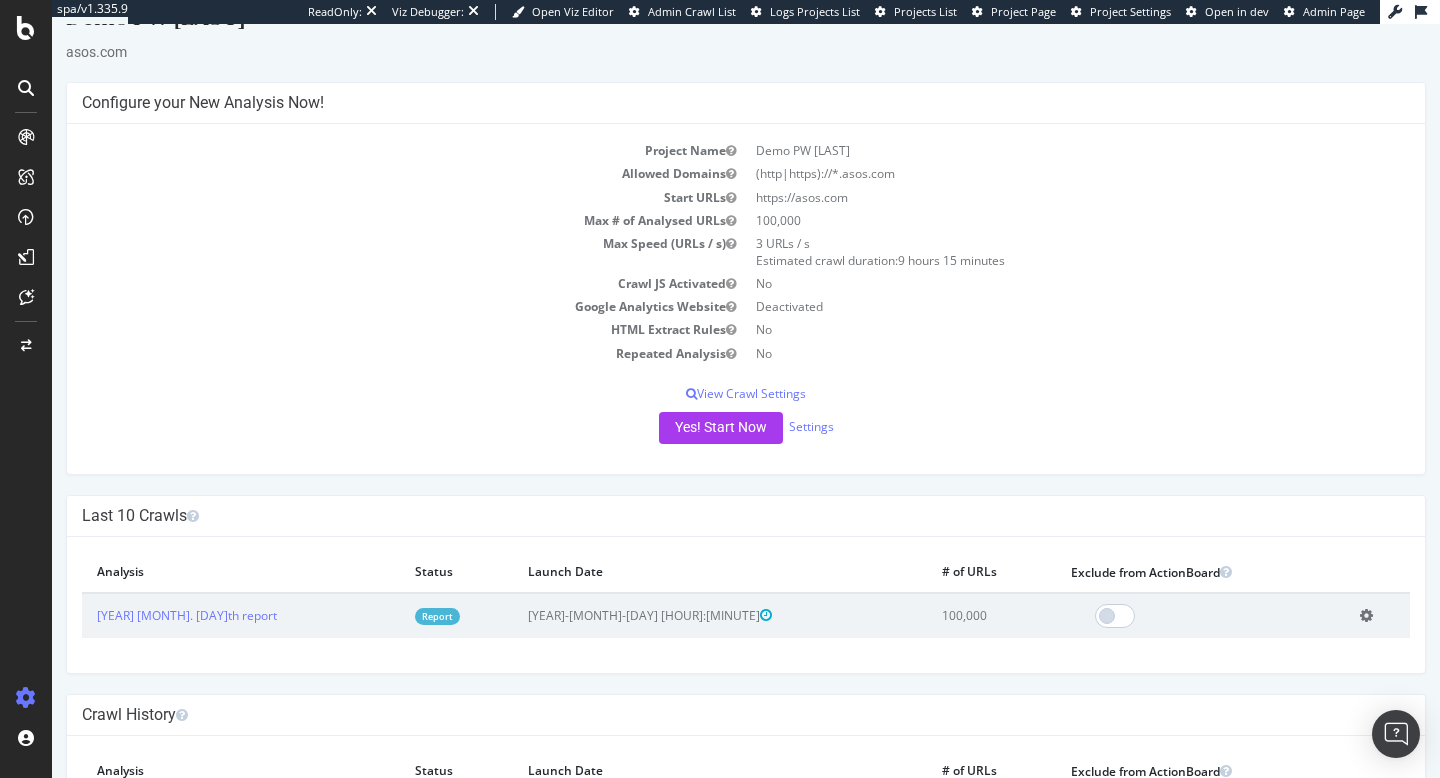 scroll, scrollTop: 102, scrollLeft: 0, axis: vertical 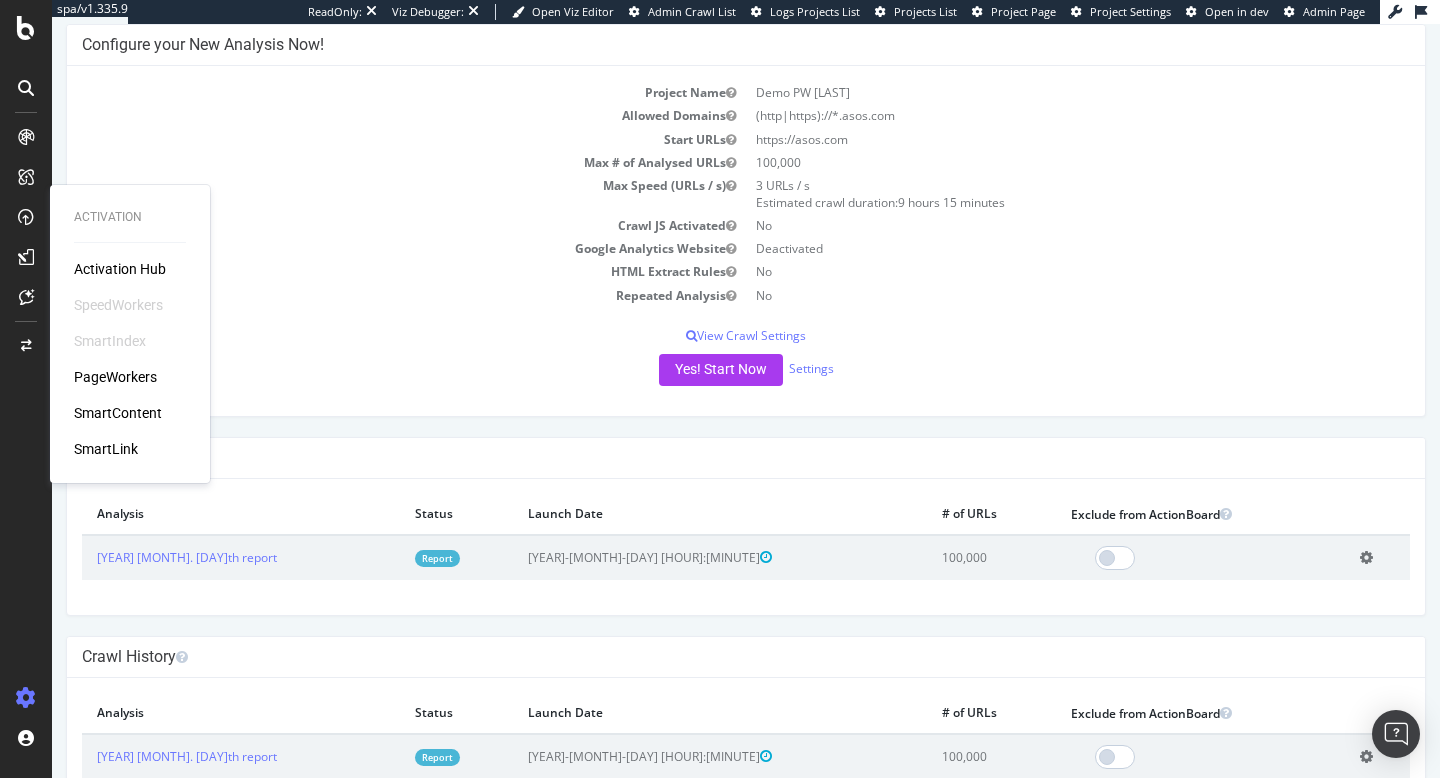 click on "Activation Hub SpeedWorkers SmartIndex PageWorkers SmartContent SmartLink" at bounding box center (130, 359) 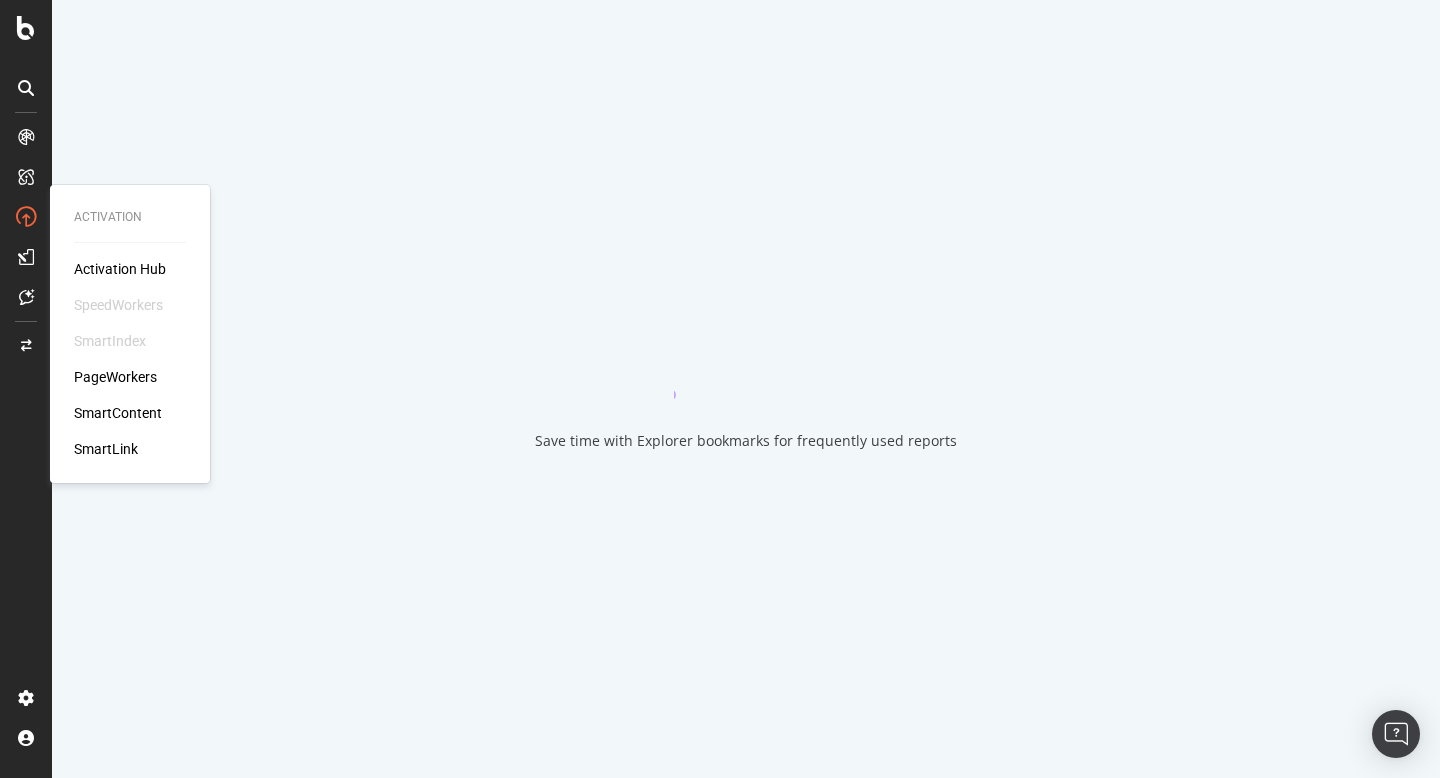 scroll, scrollTop: 0, scrollLeft: 0, axis: both 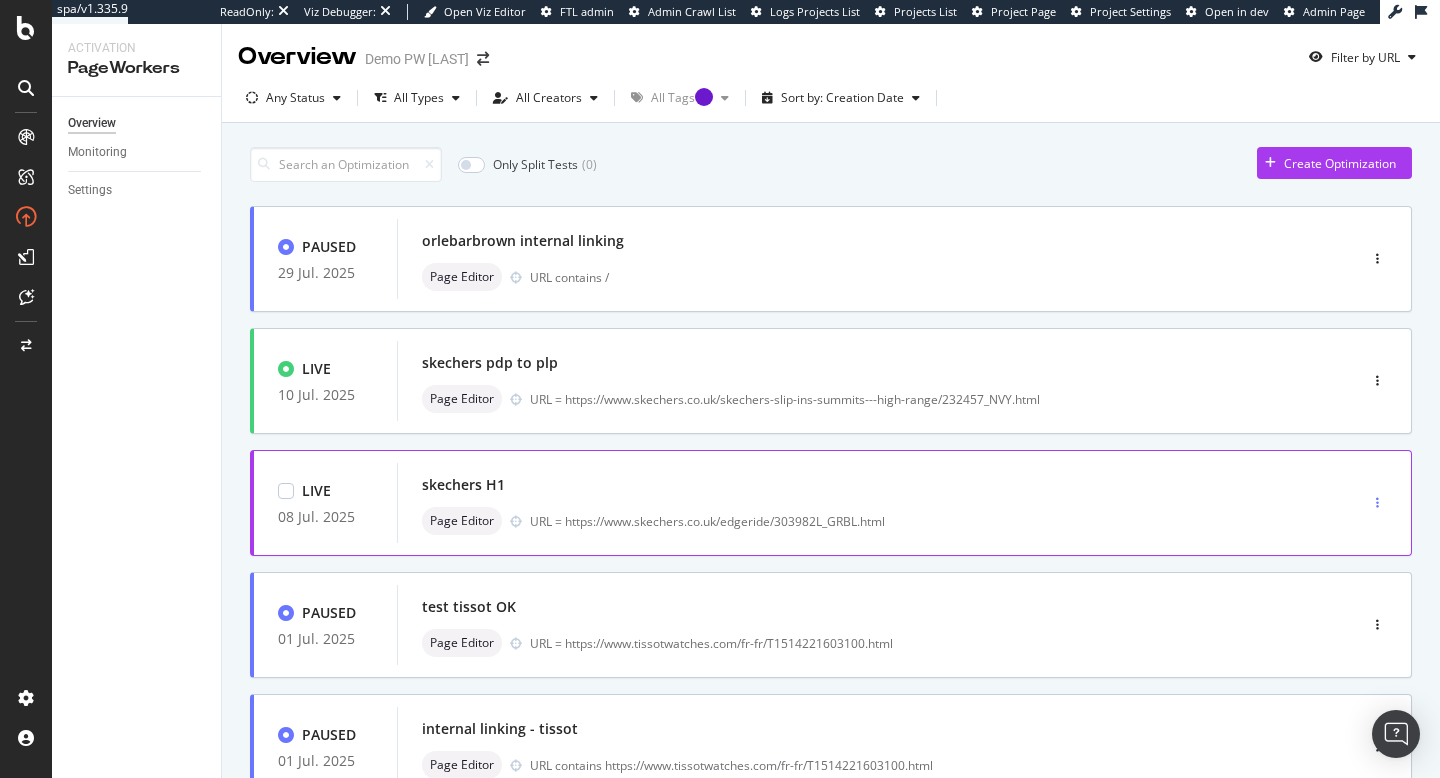click at bounding box center (1377, 503) 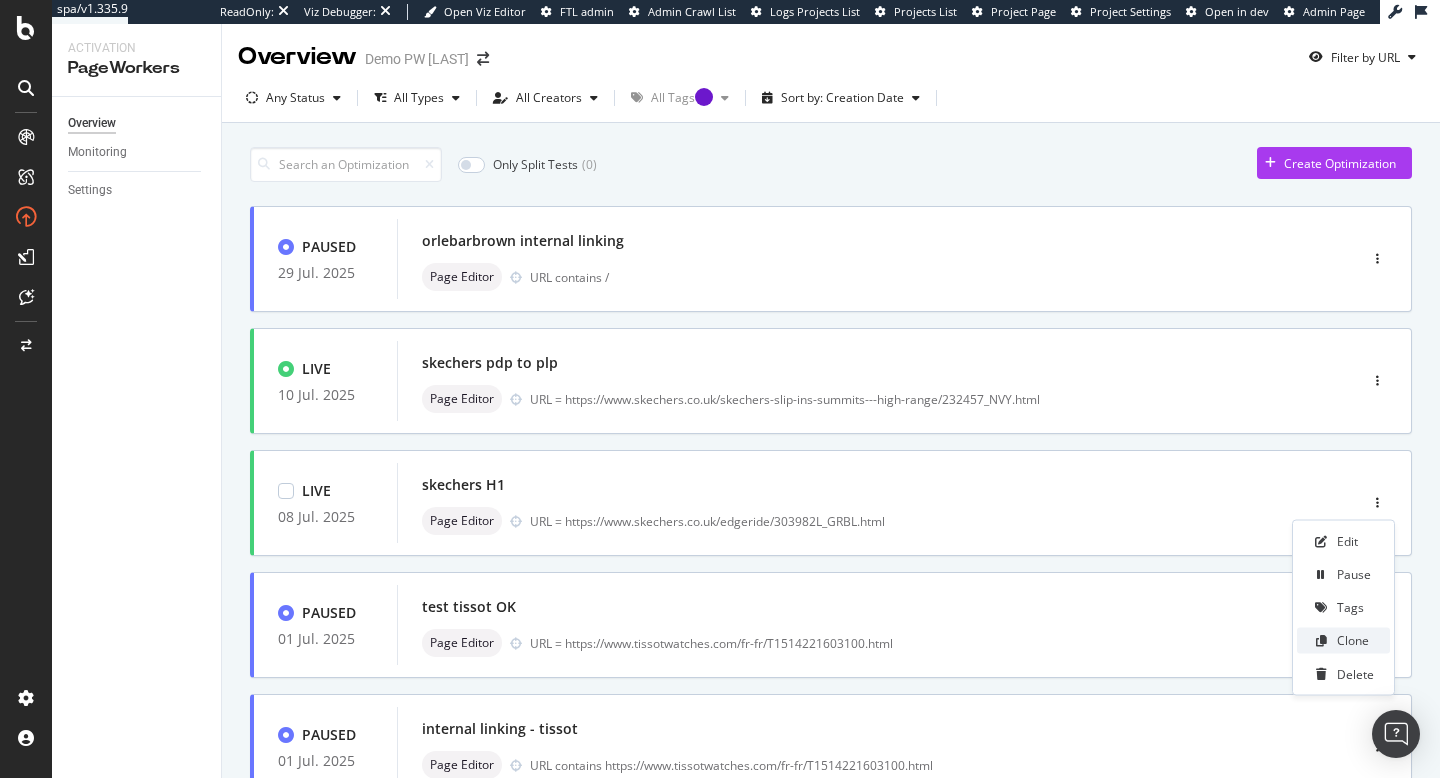 click on "Clone" at bounding box center [1353, 640] 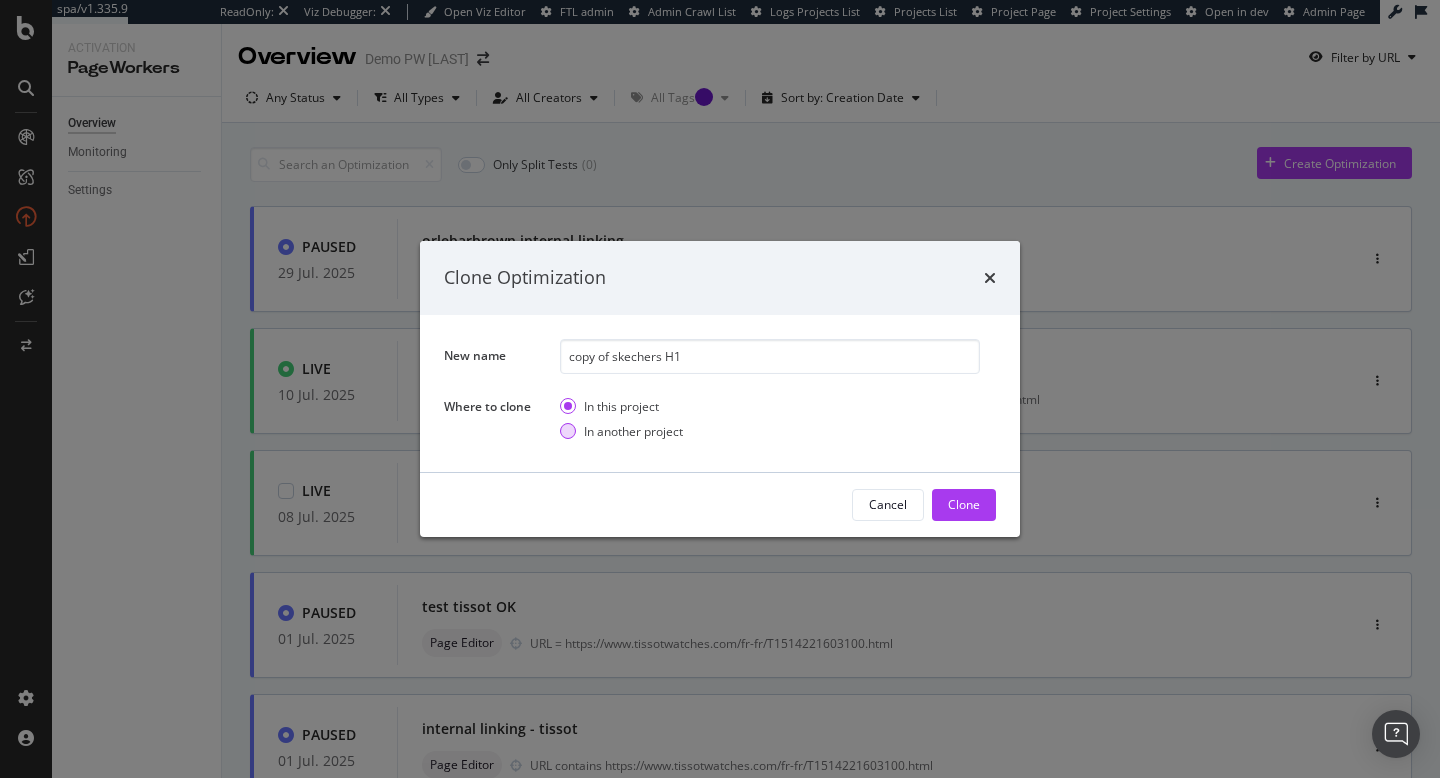 click at bounding box center (568, 431) 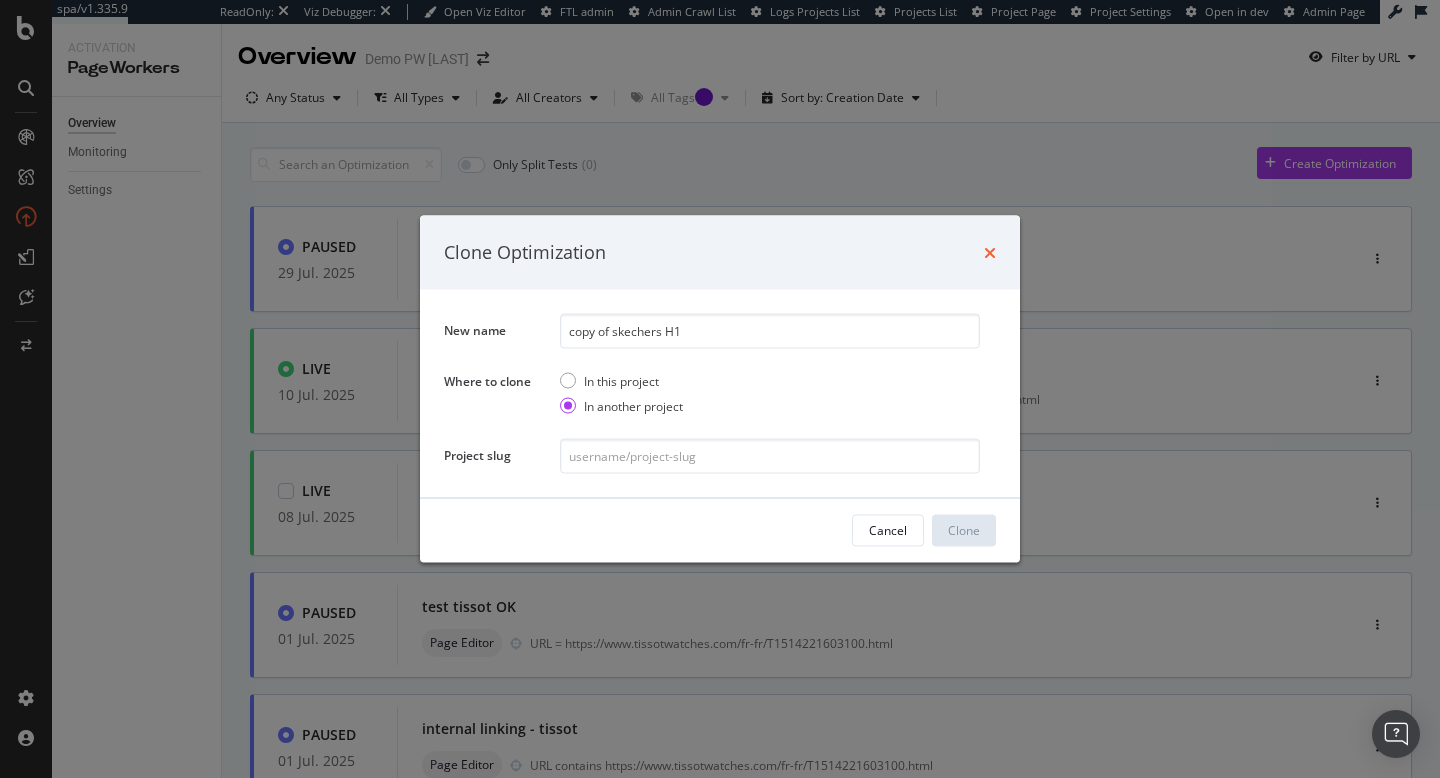click at bounding box center [990, 252] 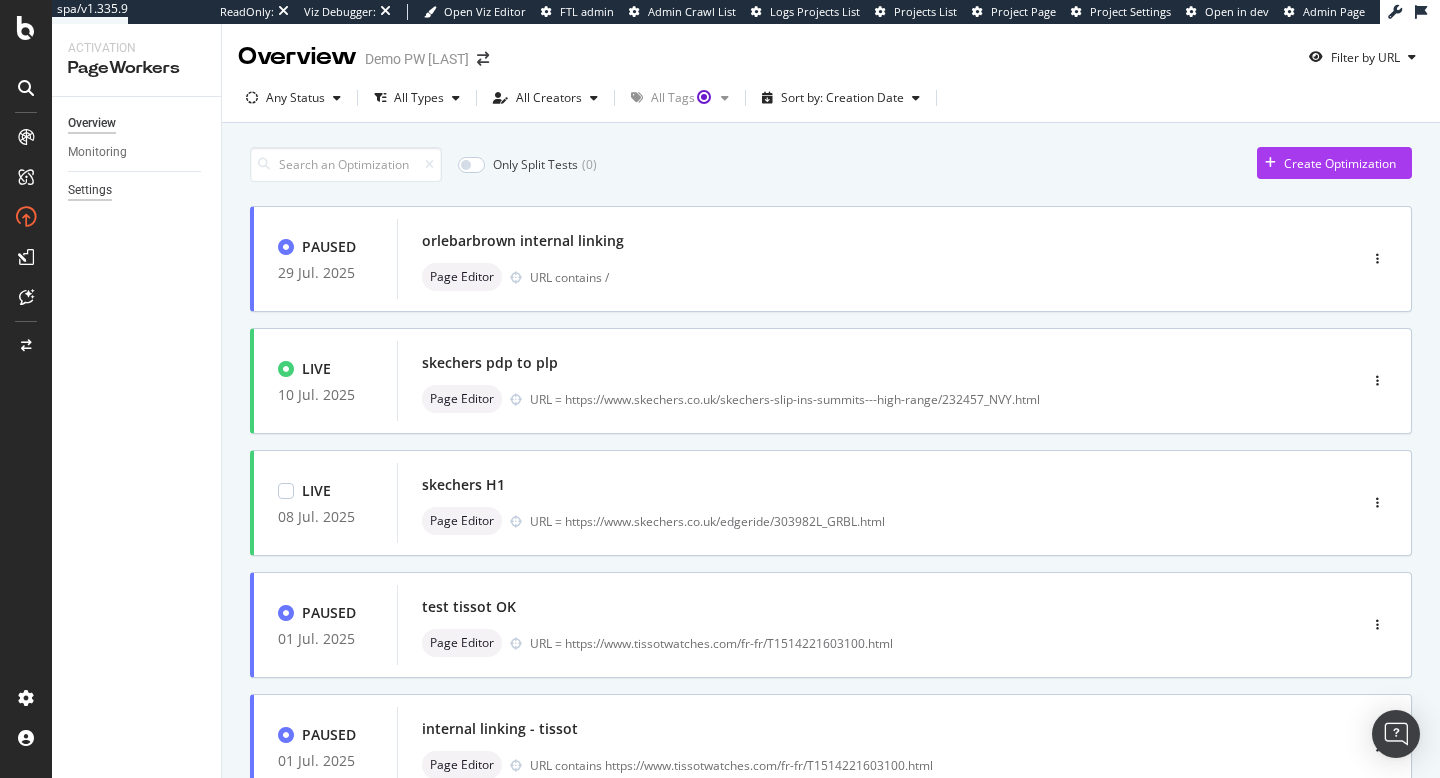 click on "Settings" at bounding box center [90, 190] 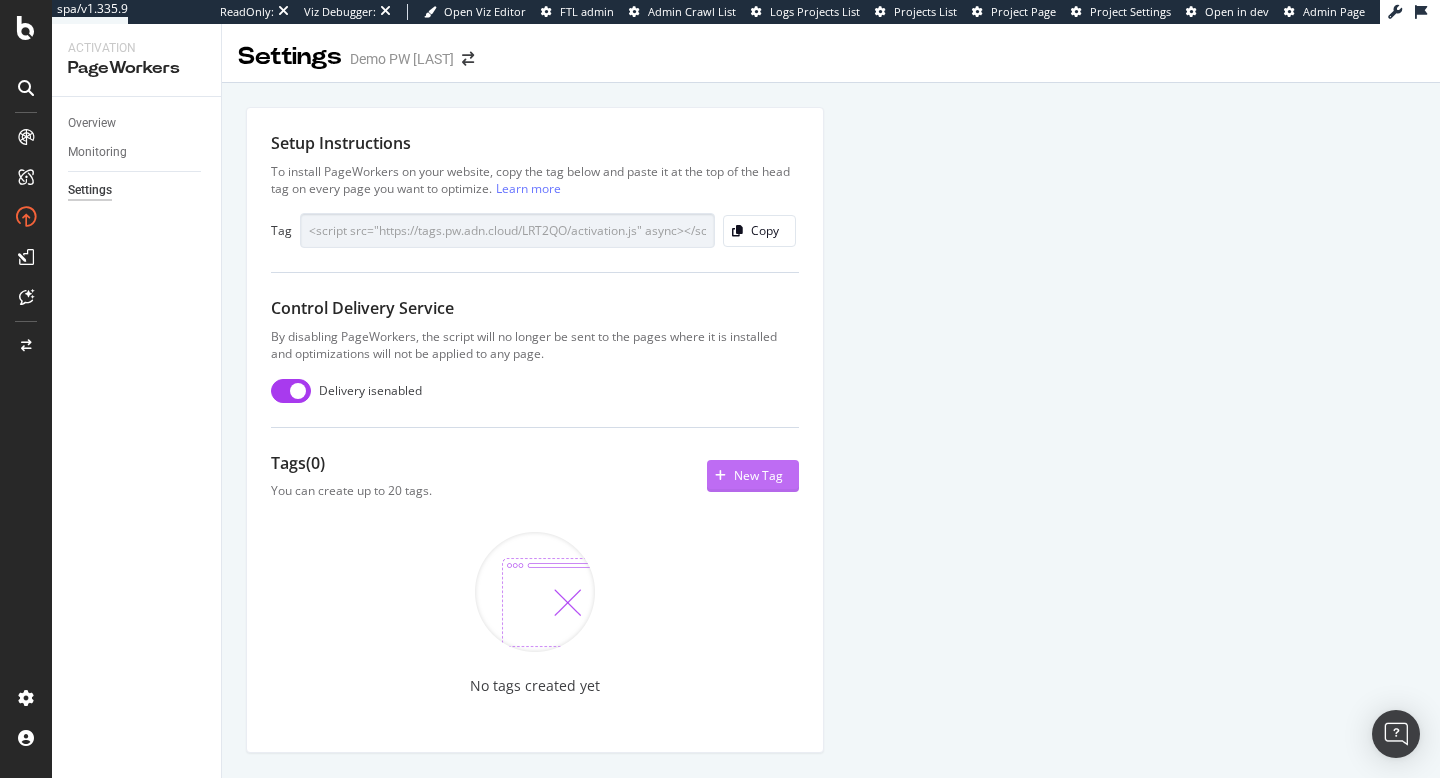 click on "New Tag" at bounding box center [758, 475] 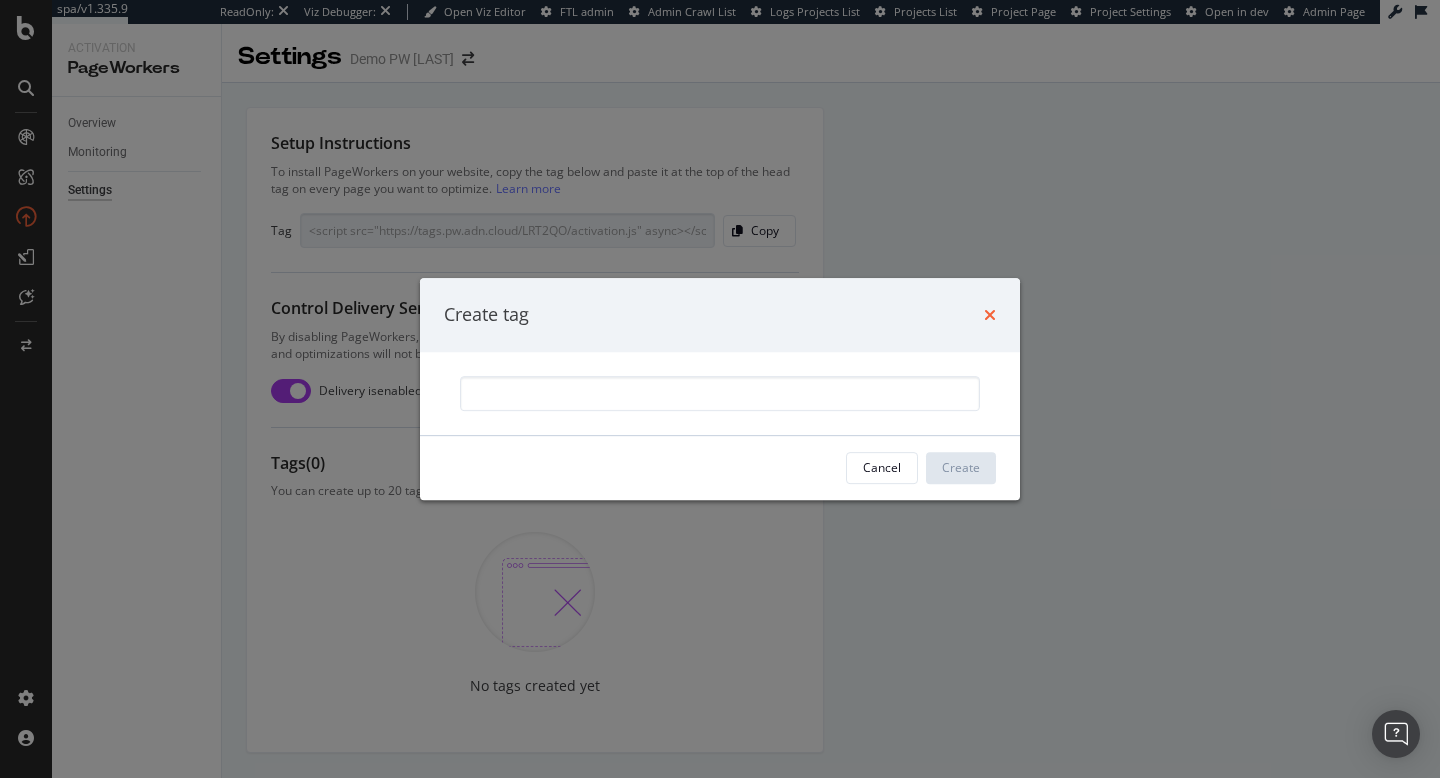 click at bounding box center [990, 315] 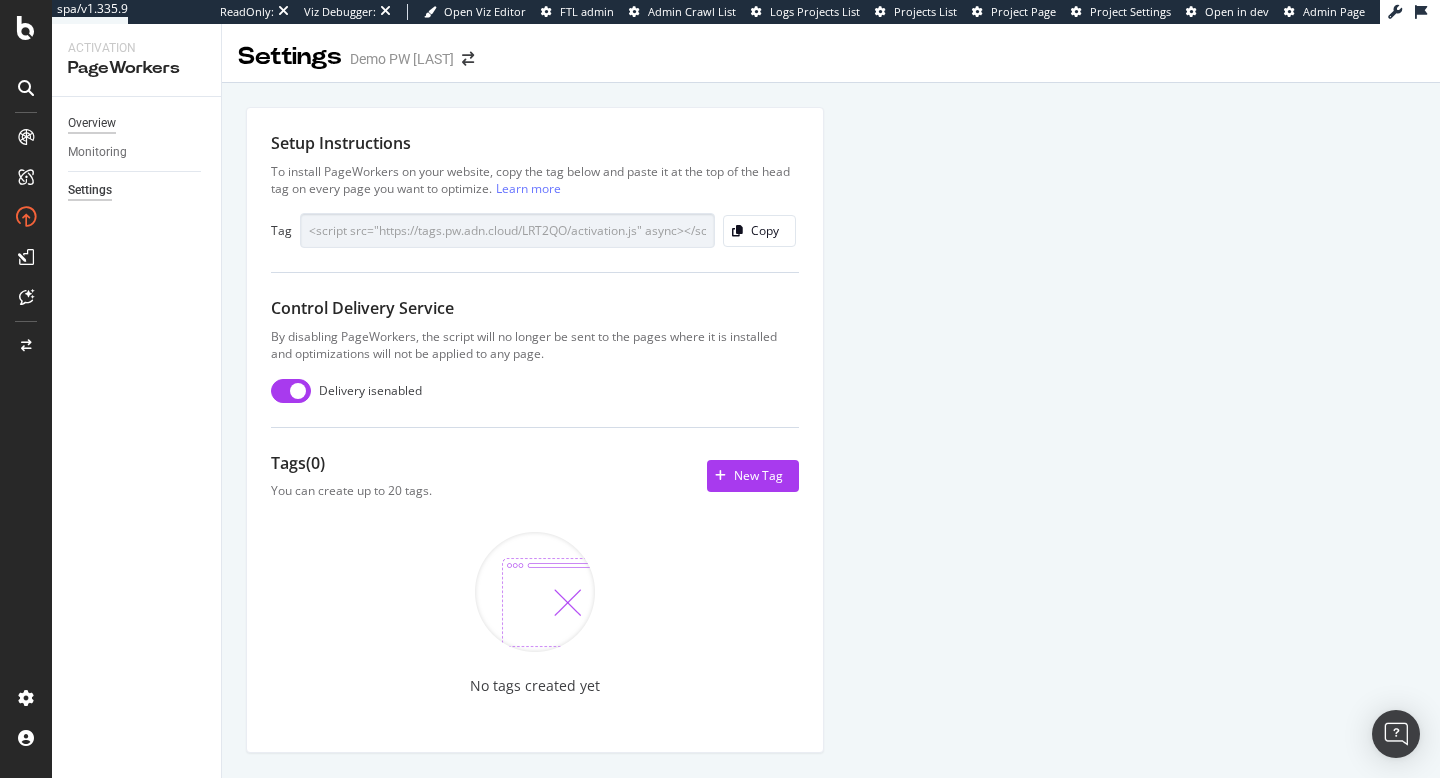 click on "Overview" at bounding box center [92, 123] 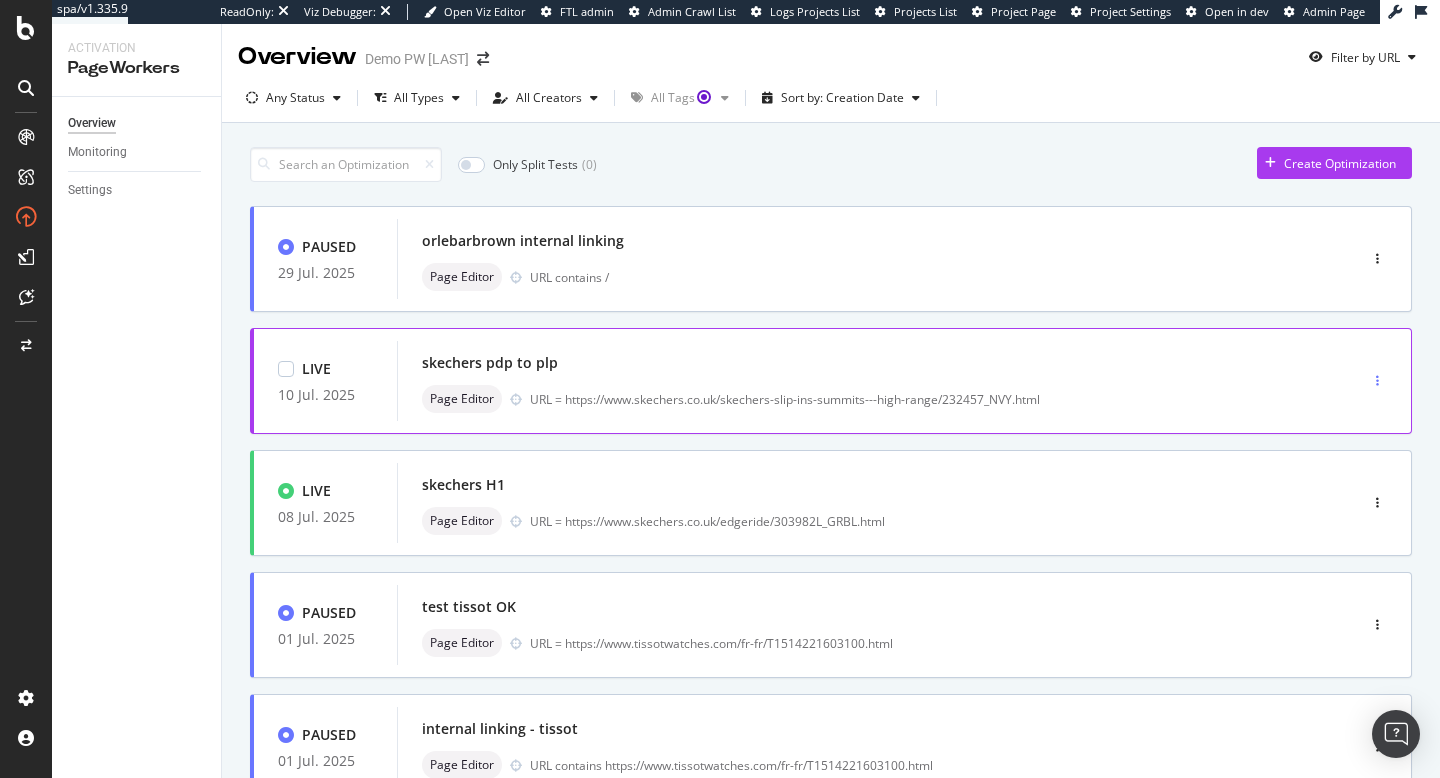 click at bounding box center (1377, 381) 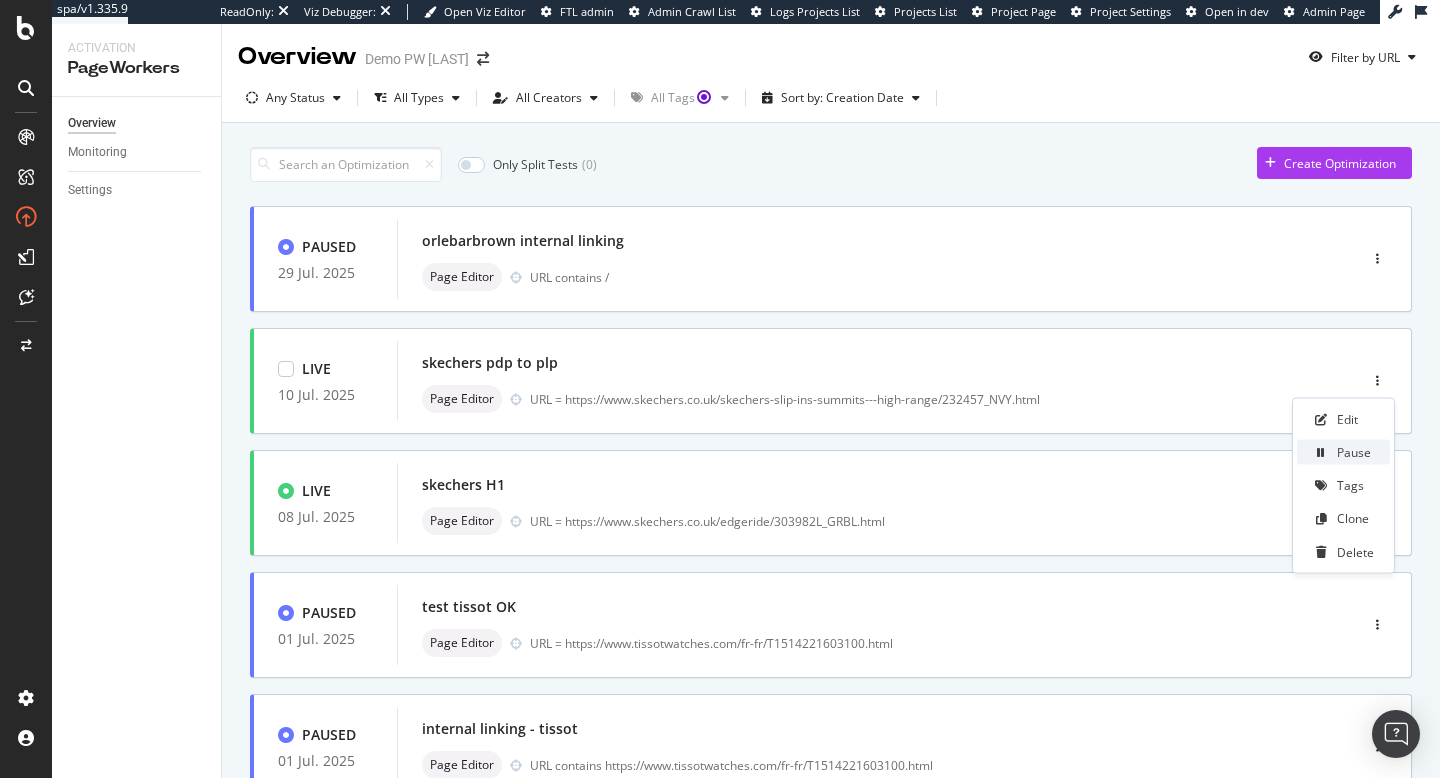 click on "Pause" at bounding box center (1354, 452) 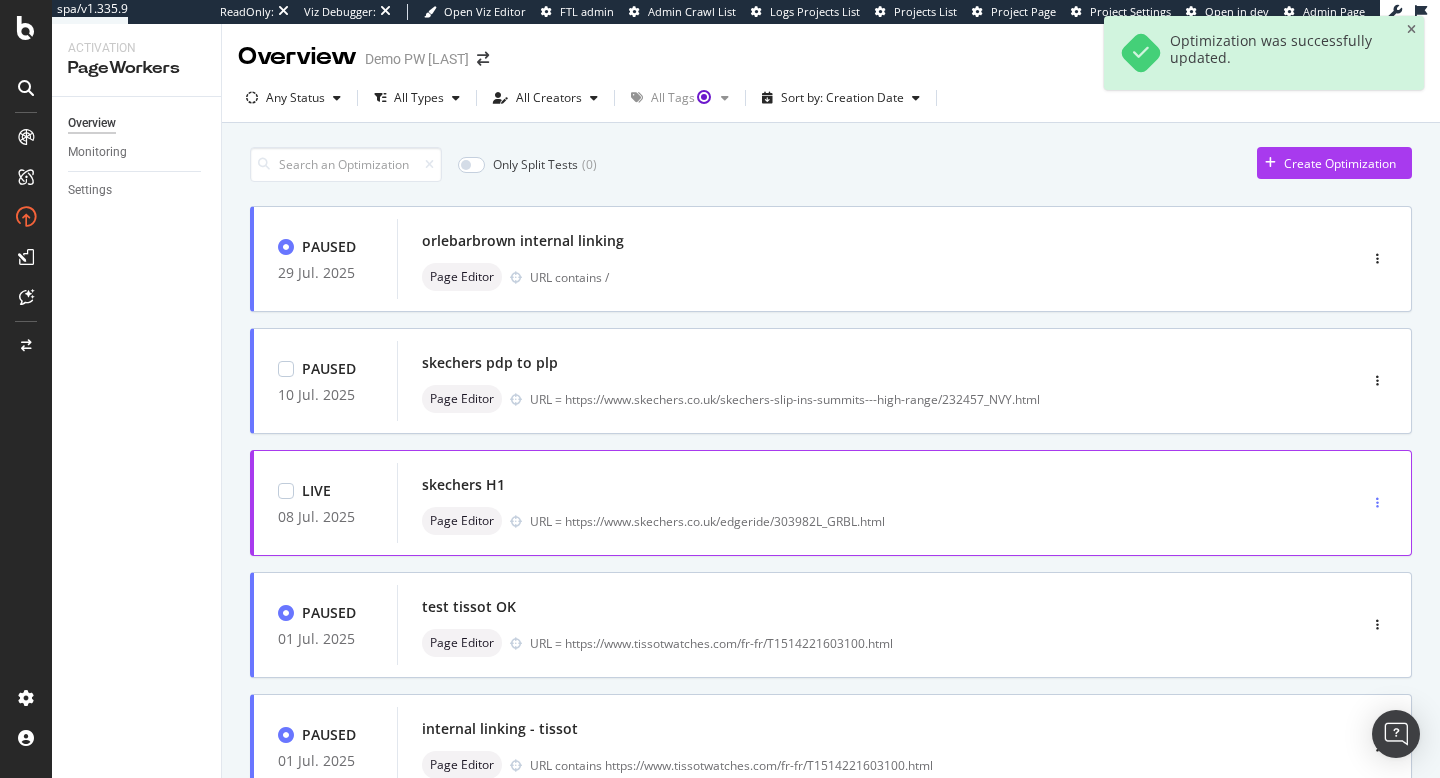 click at bounding box center [1377, 503] 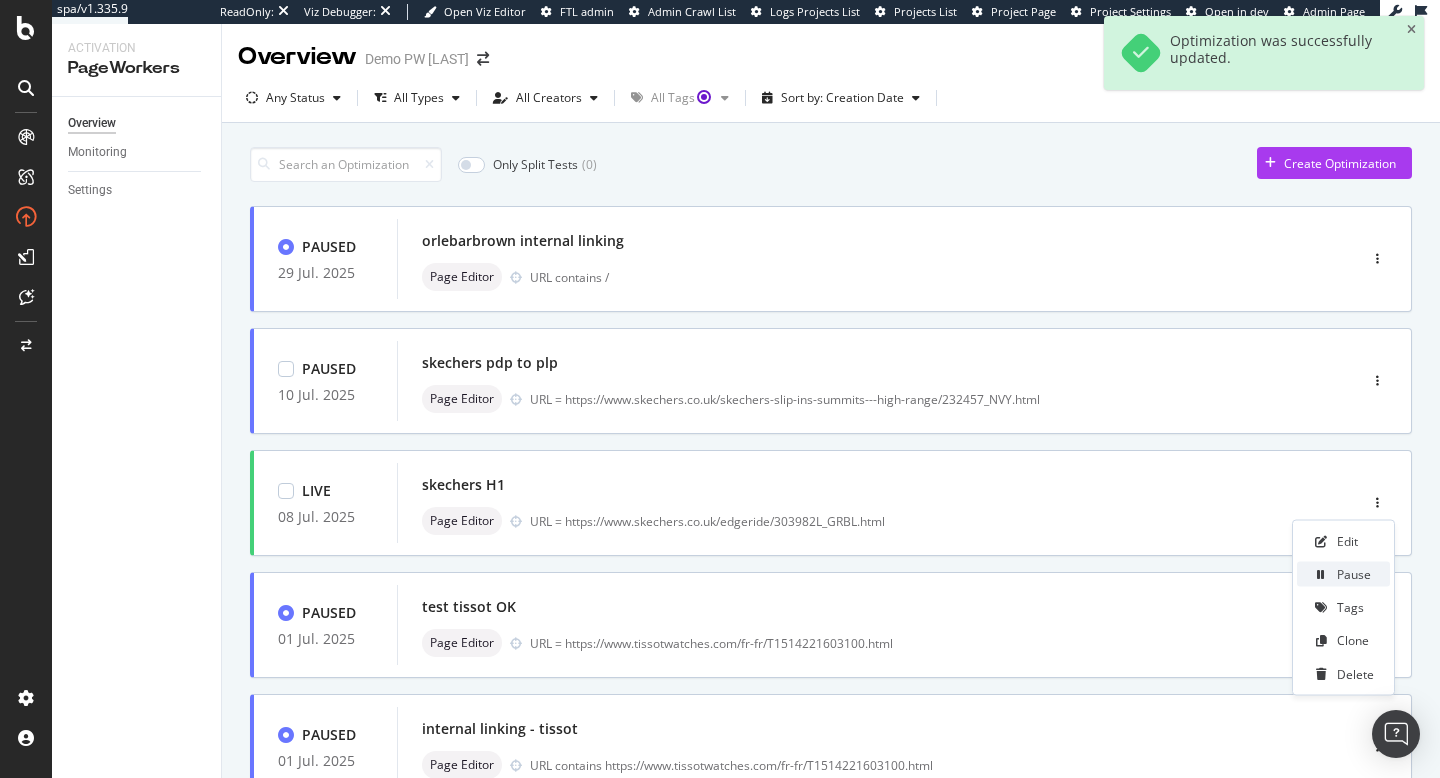 click on "Pause" at bounding box center [1354, 574] 